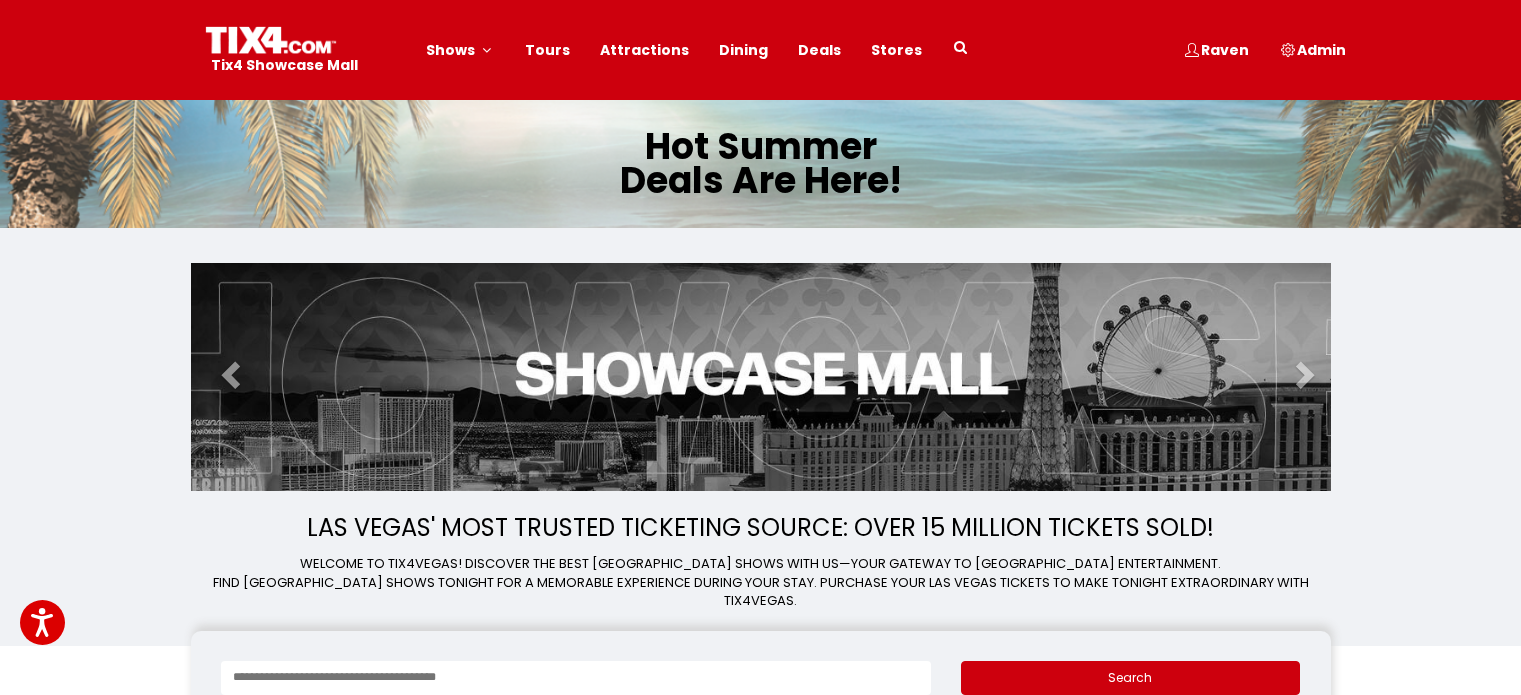 scroll, scrollTop: 0, scrollLeft: 0, axis: both 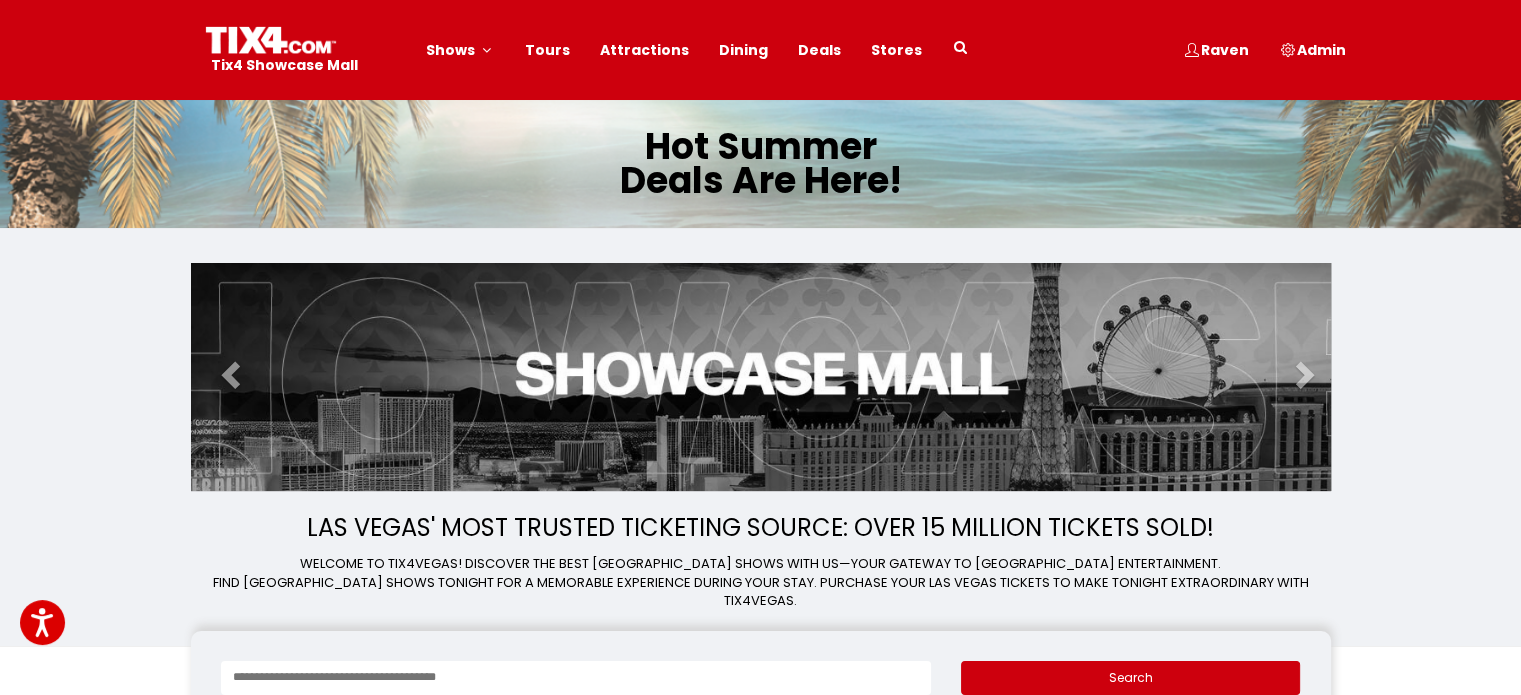 click on "Tours" at bounding box center (547, 50) 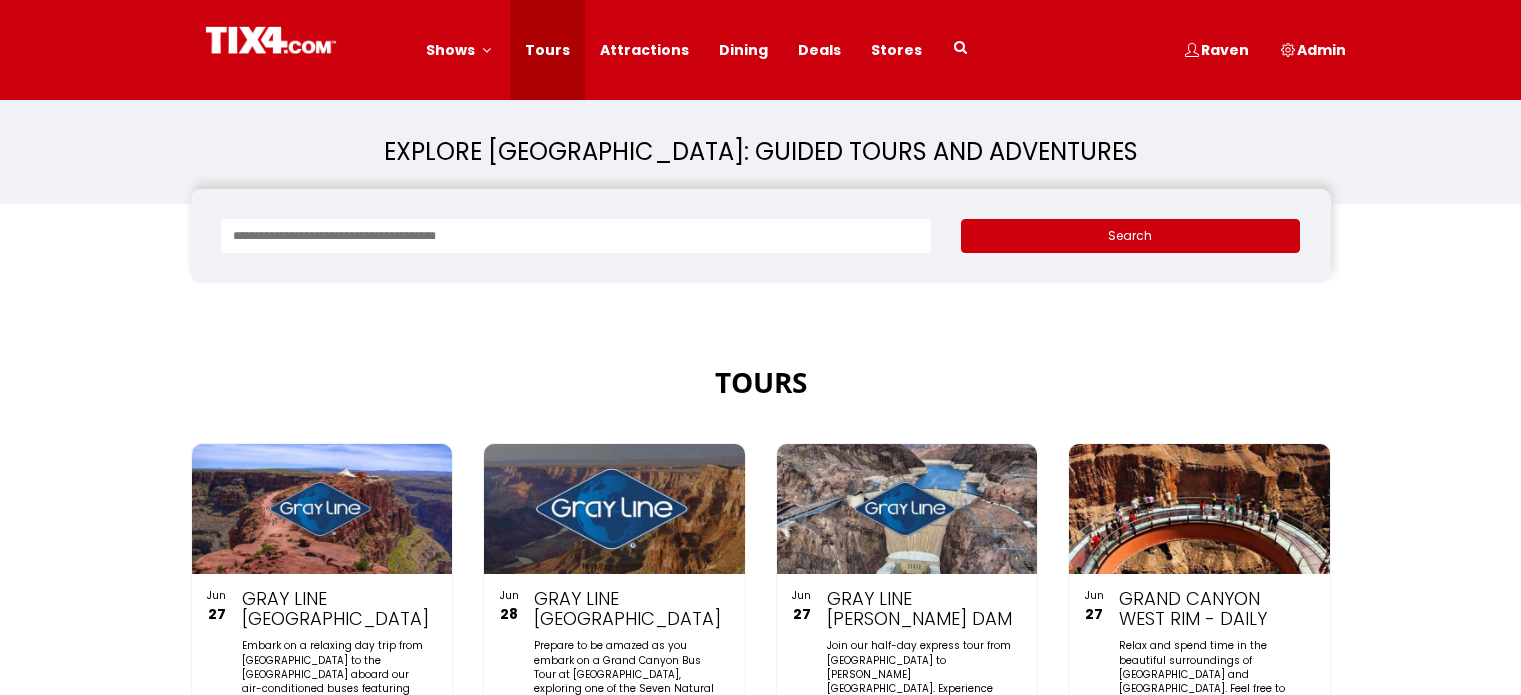 scroll, scrollTop: 0, scrollLeft: 0, axis: both 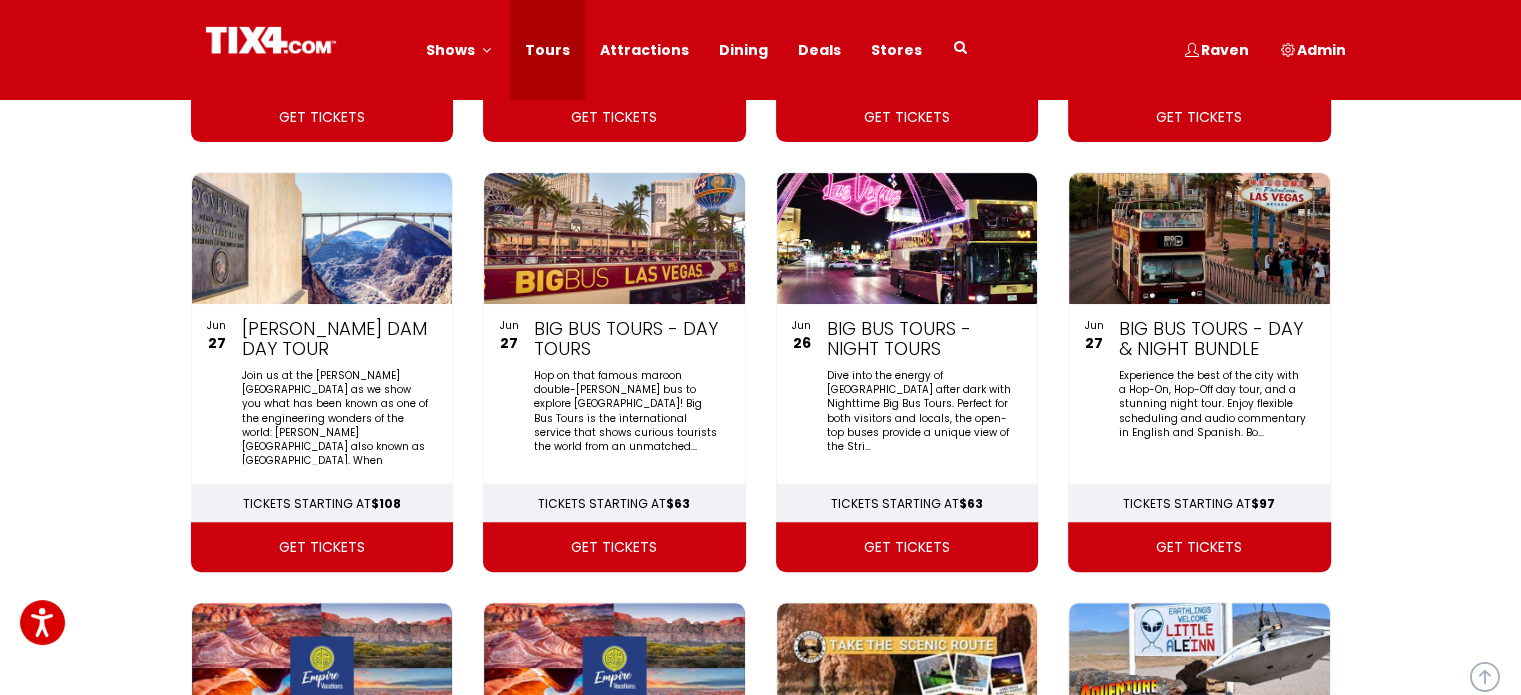 click at bounding box center [614, 238] 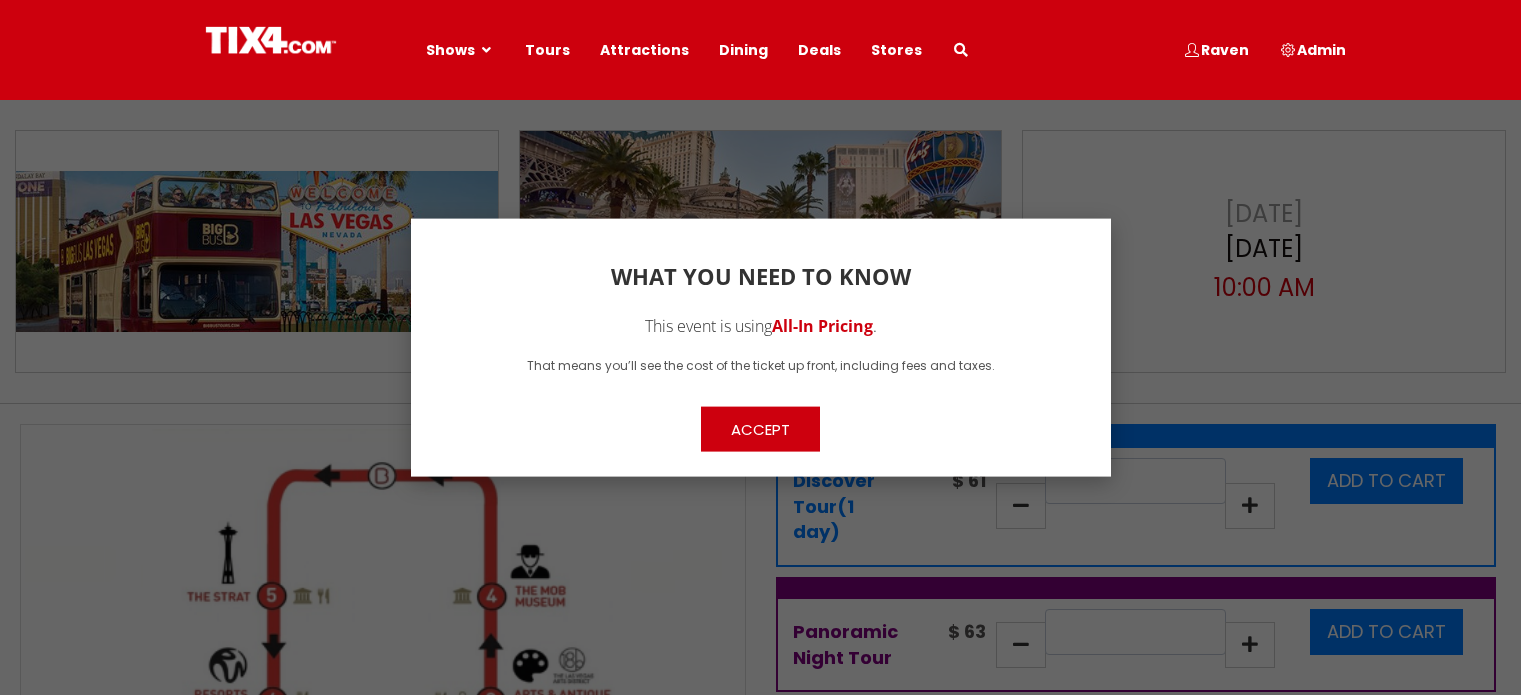 select 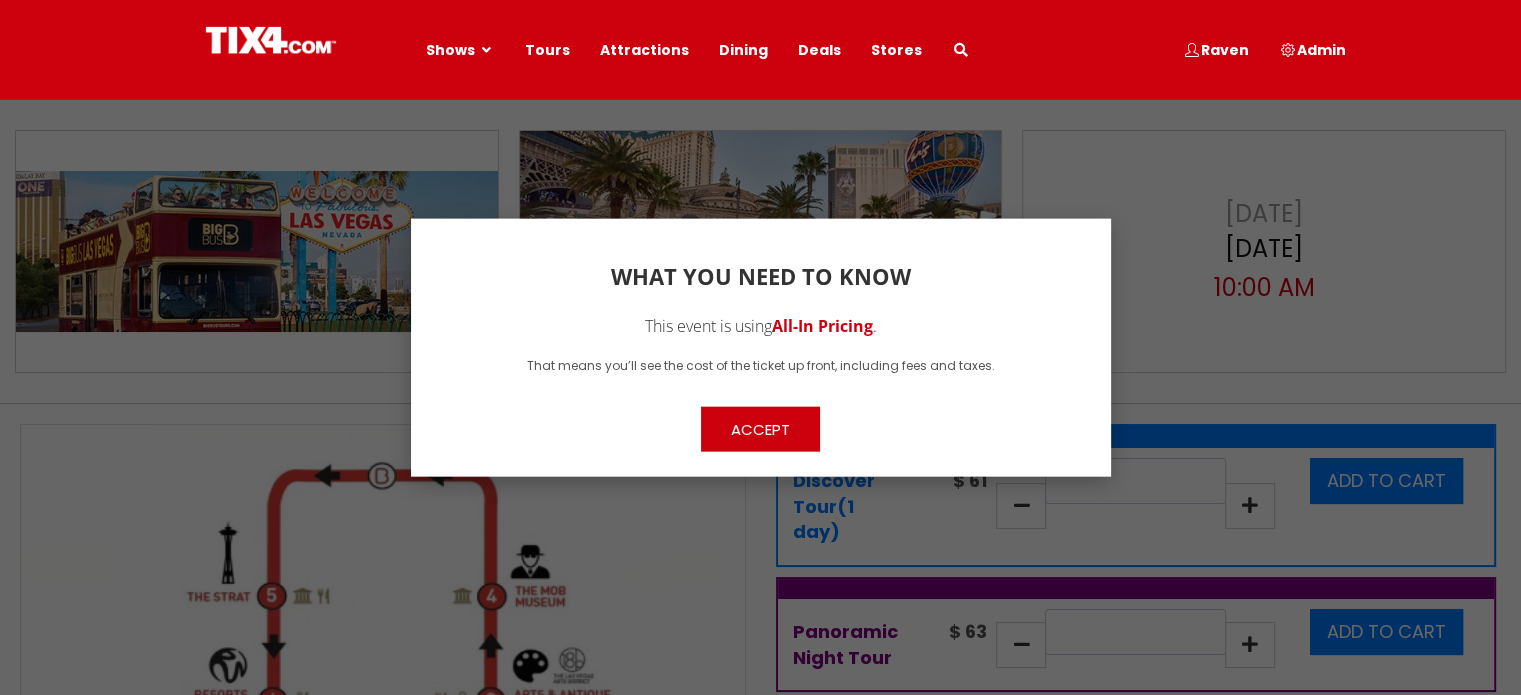 scroll, scrollTop: 0, scrollLeft: 0, axis: both 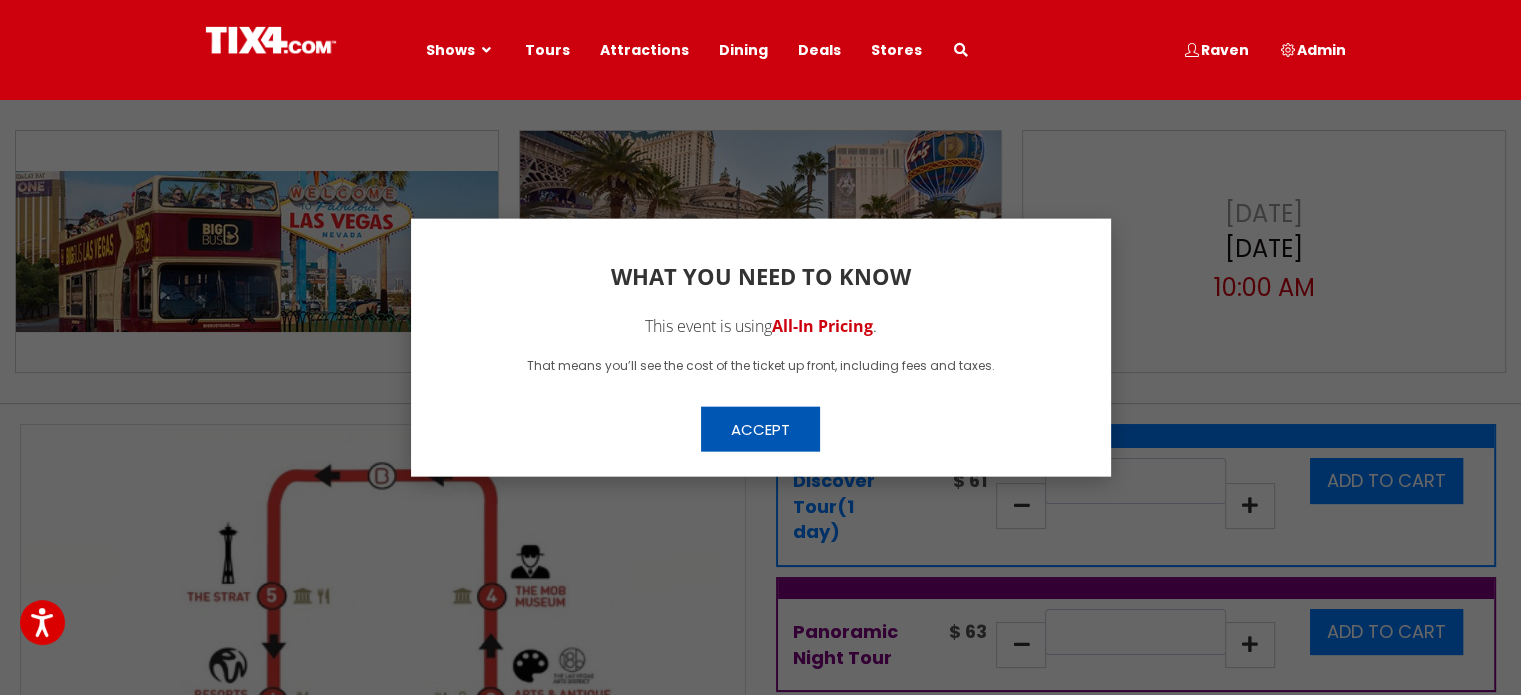 click on "Accept" at bounding box center (760, 428) 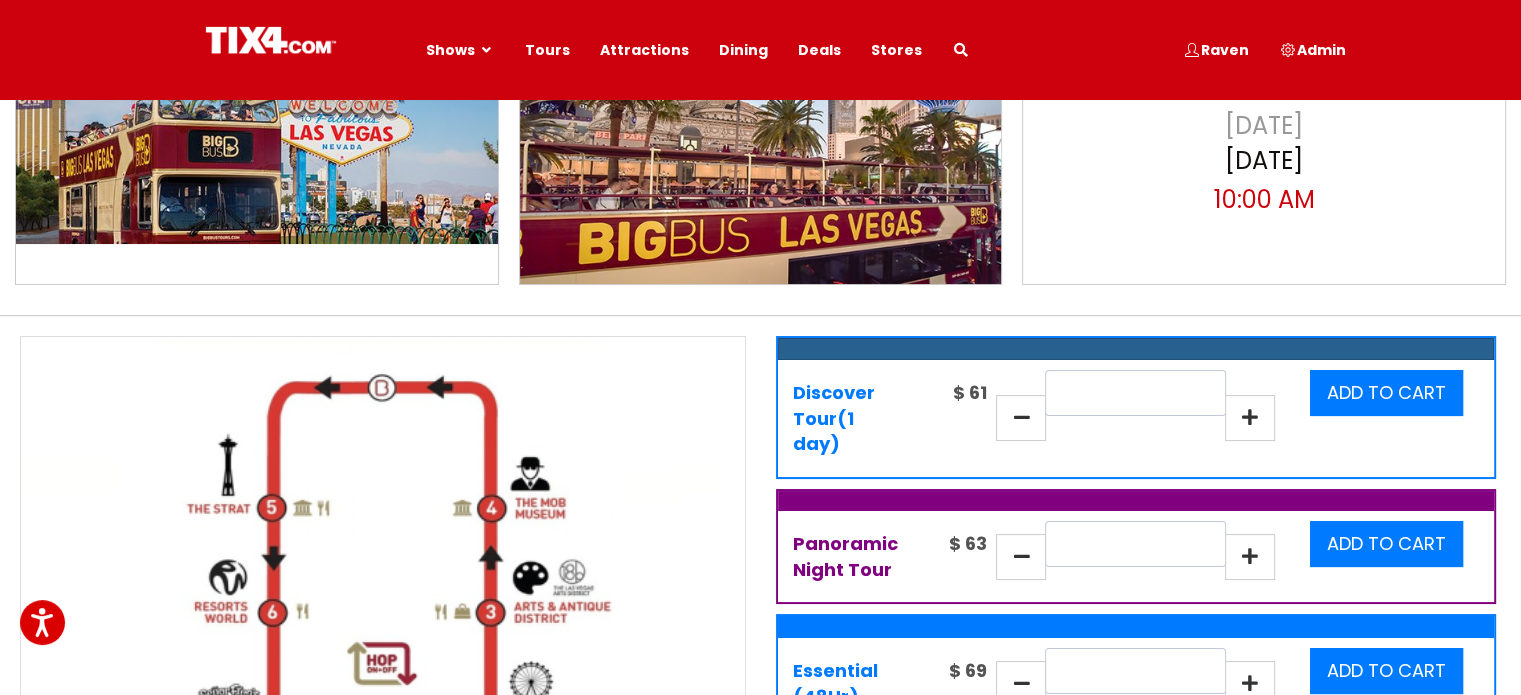 scroll, scrollTop: 100, scrollLeft: 0, axis: vertical 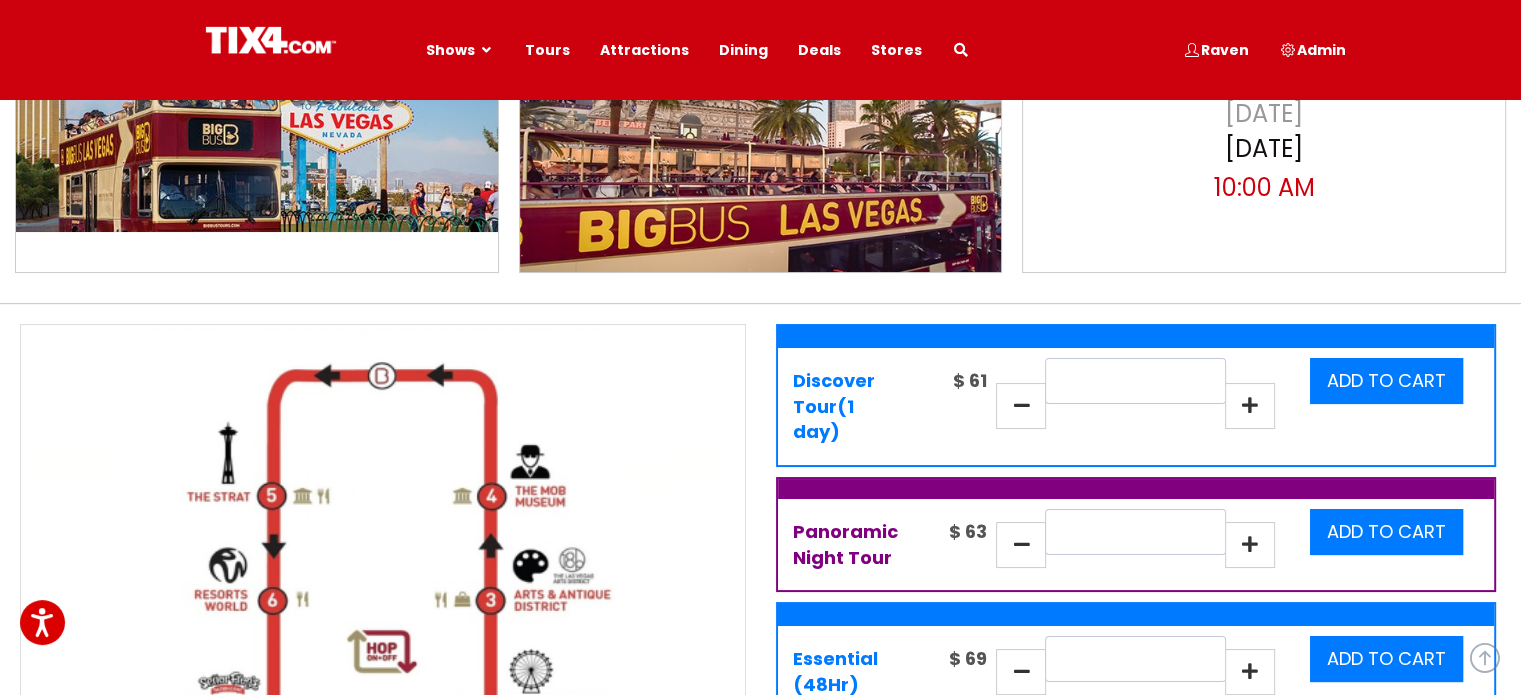 click on "Attractions" at bounding box center [644, 50] 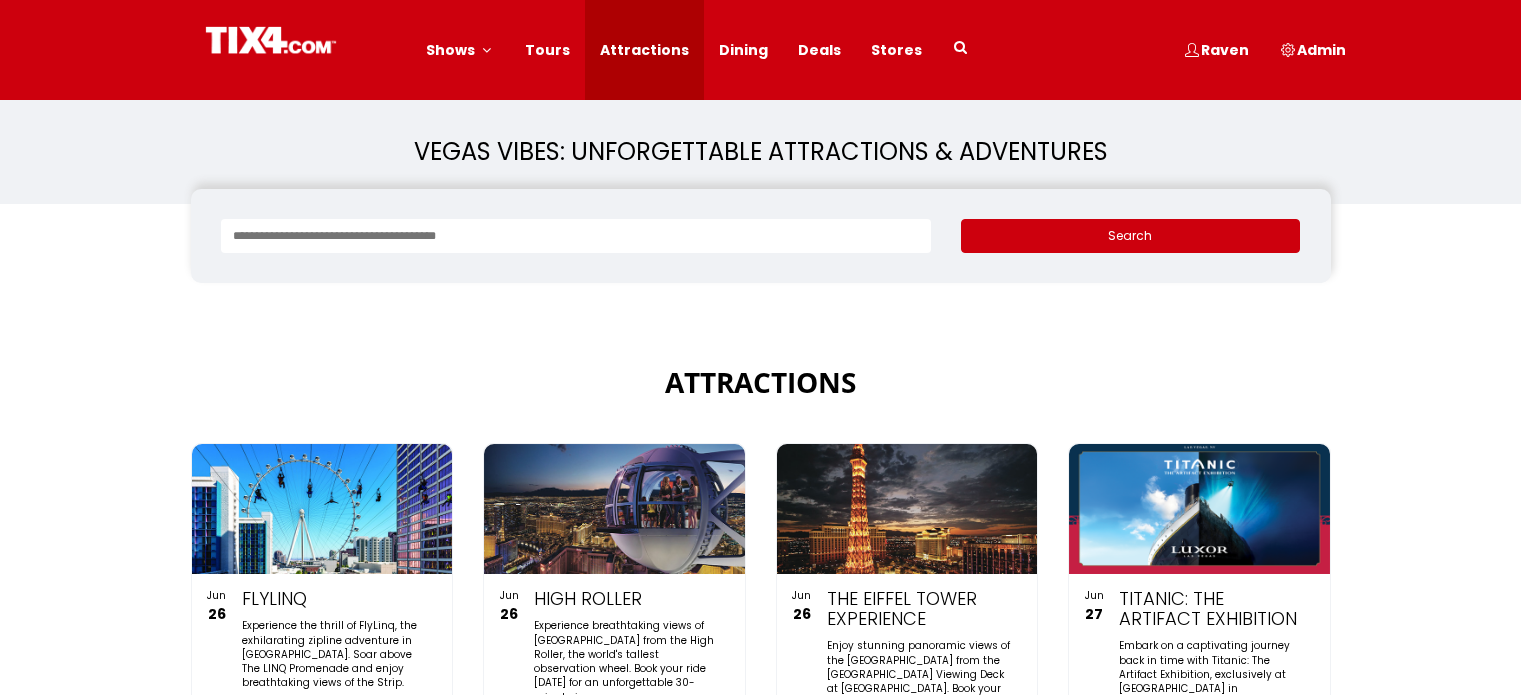 scroll, scrollTop: 0, scrollLeft: 0, axis: both 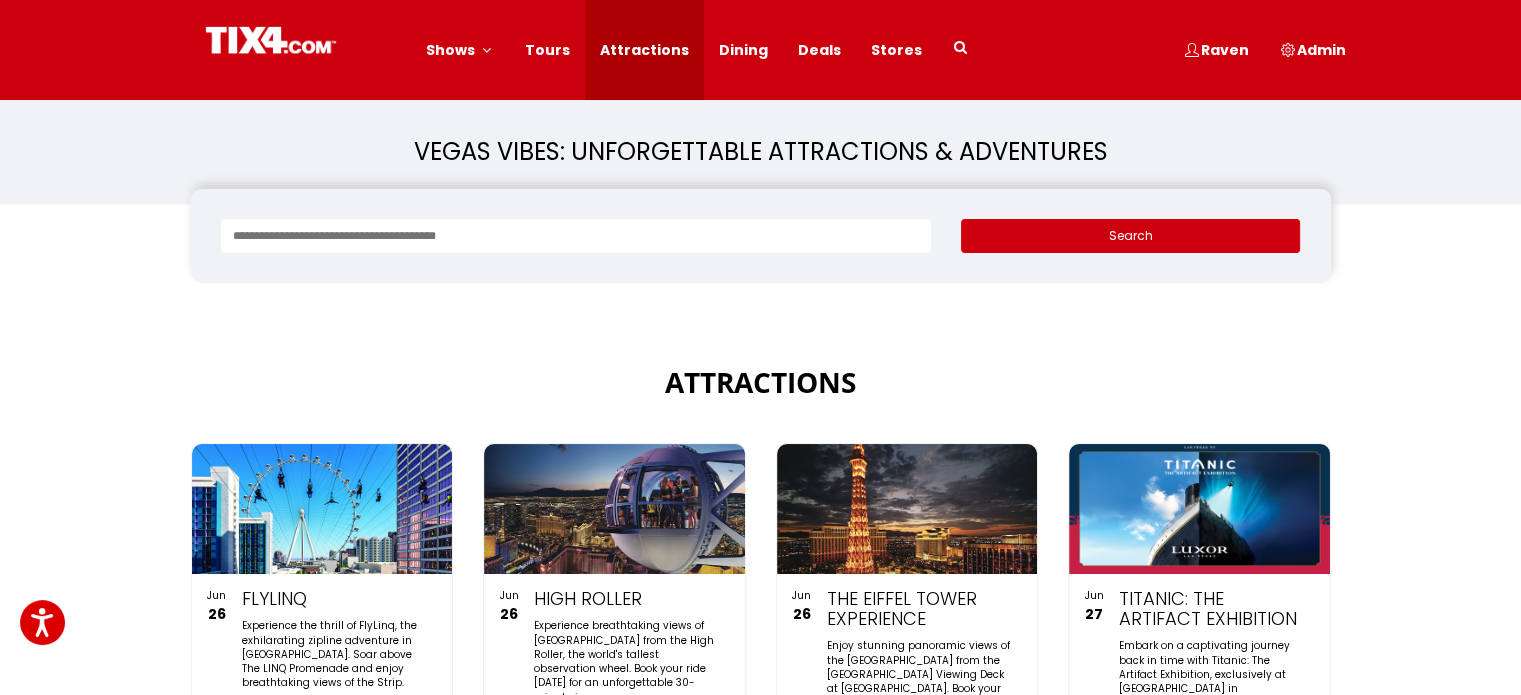 click at bounding box center (322, 509) 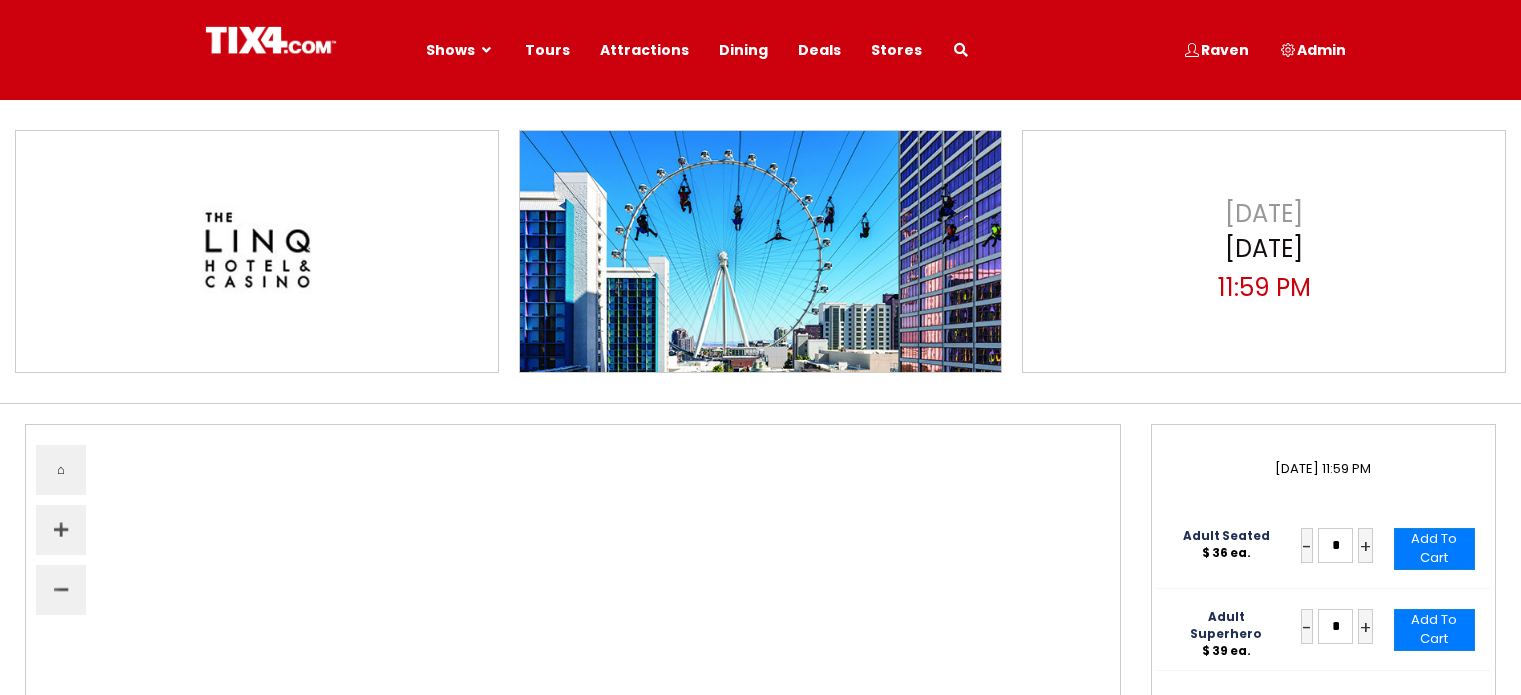 select 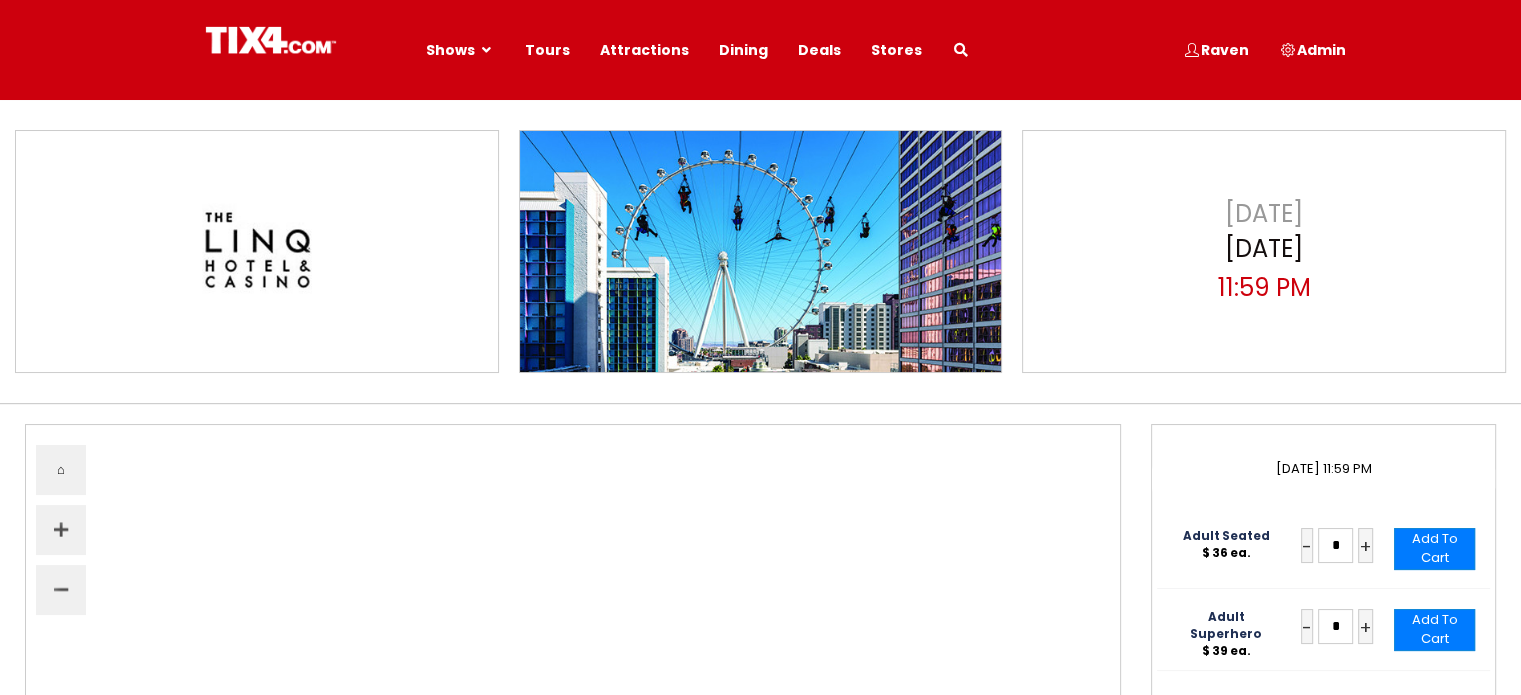 scroll, scrollTop: 0, scrollLeft: 0, axis: both 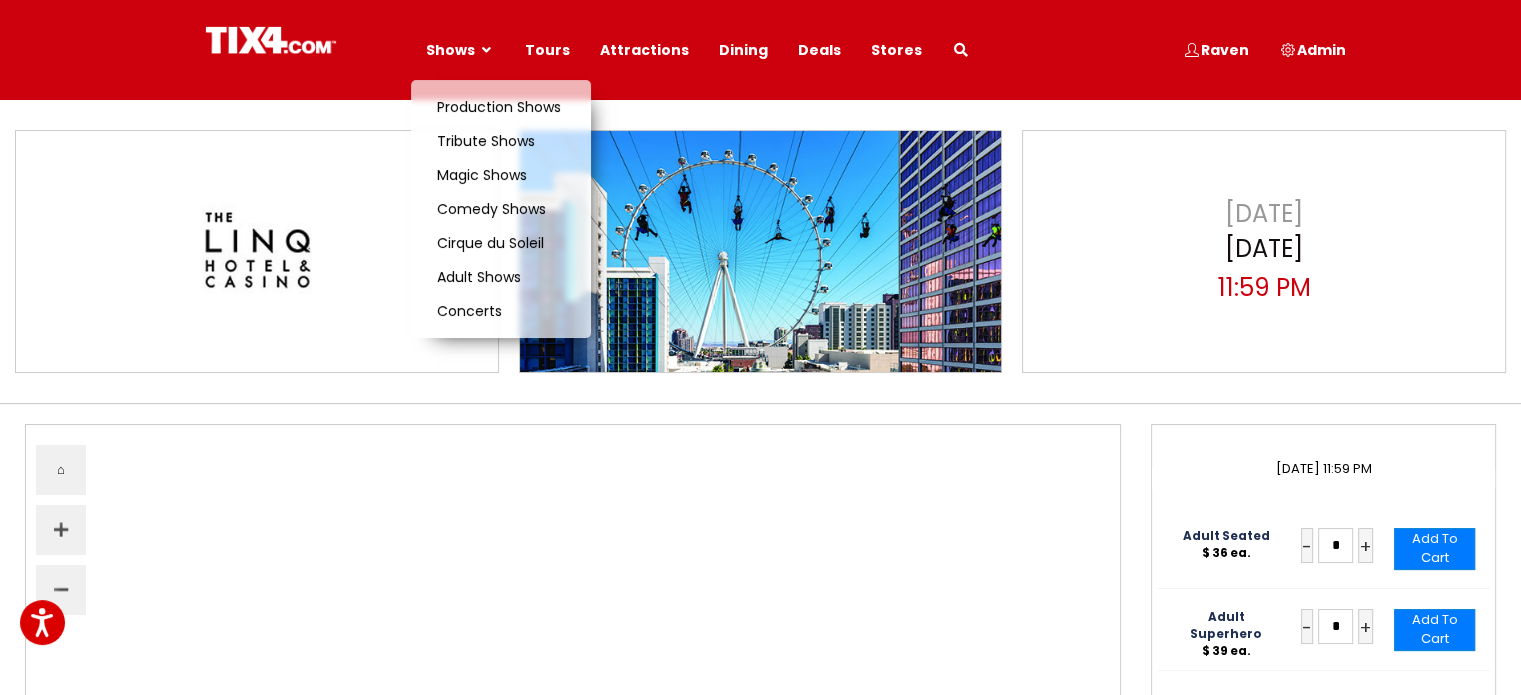 click on "Shows" at bounding box center [461, 50] 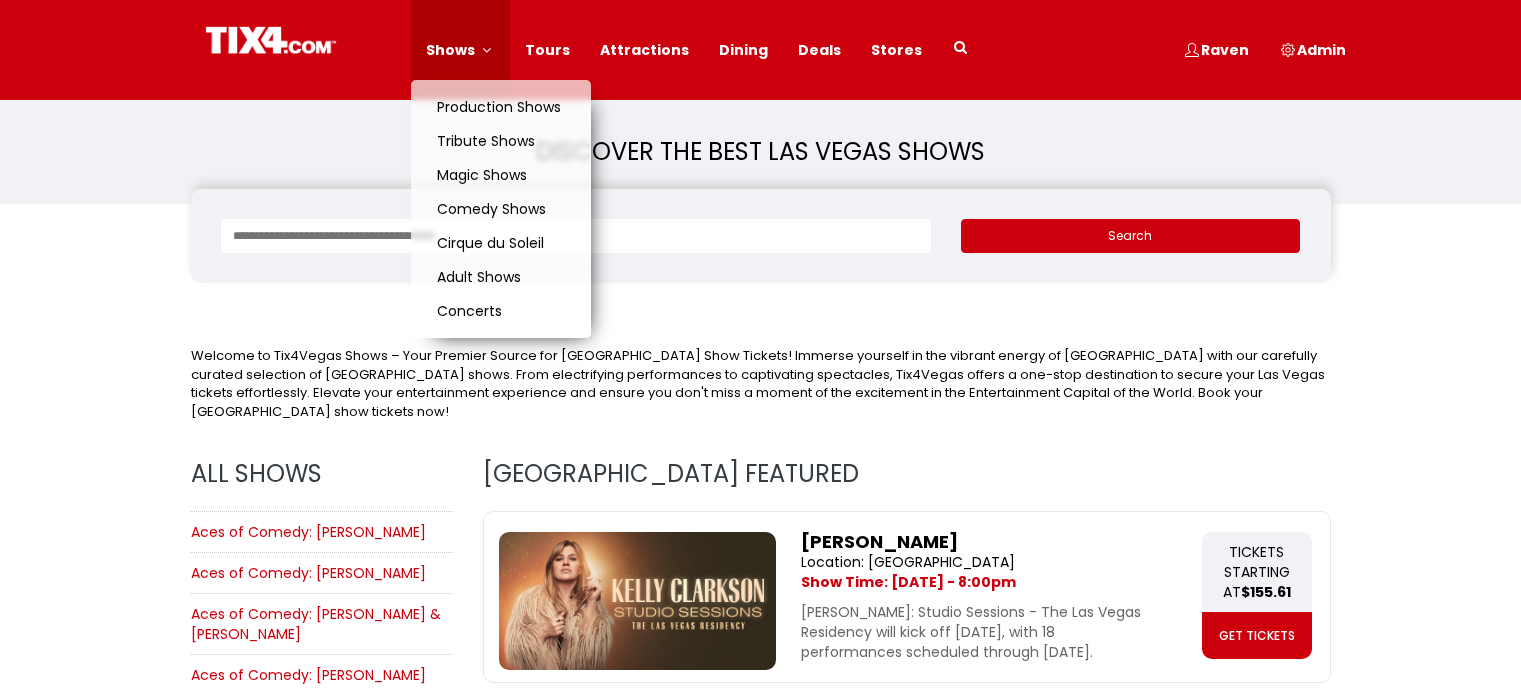 scroll, scrollTop: 0, scrollLeft: 0, axis: both 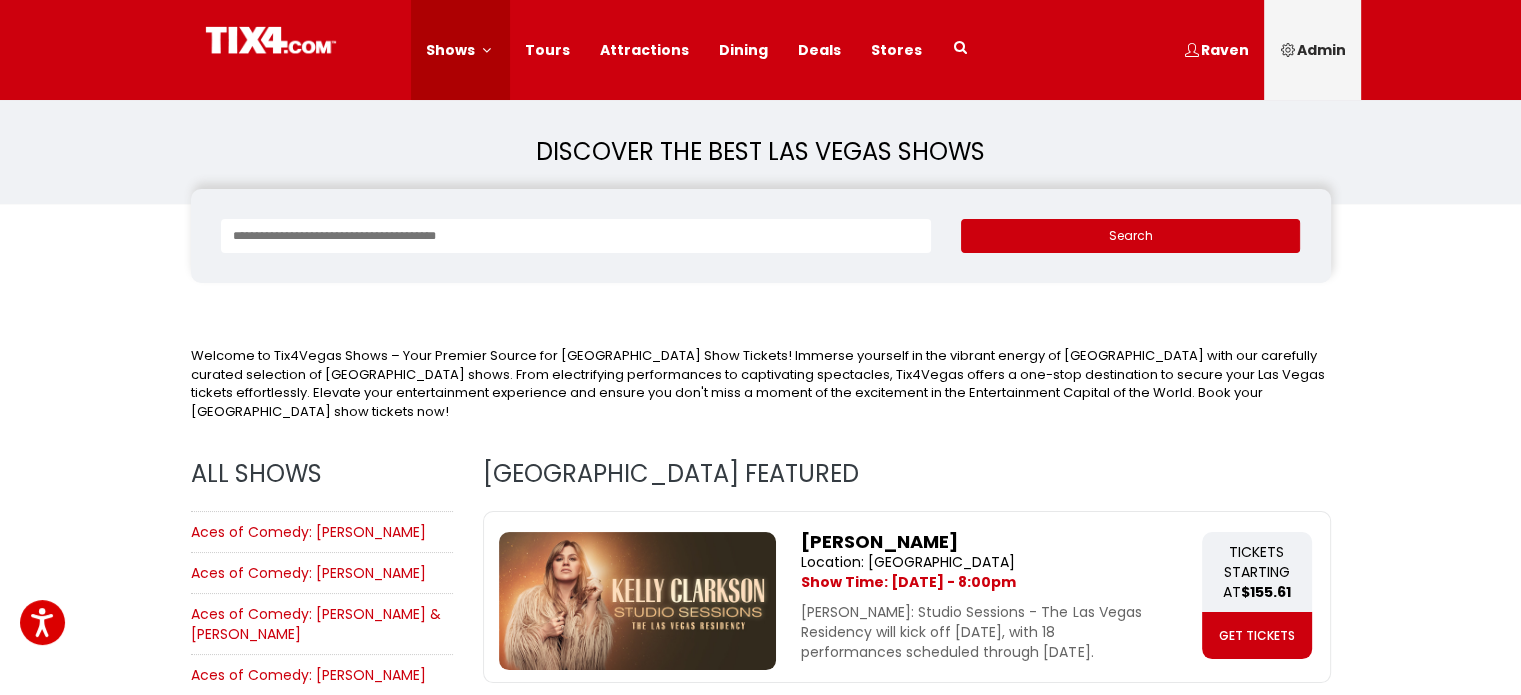 click on "Admin" at bounding box center (1312, 50) 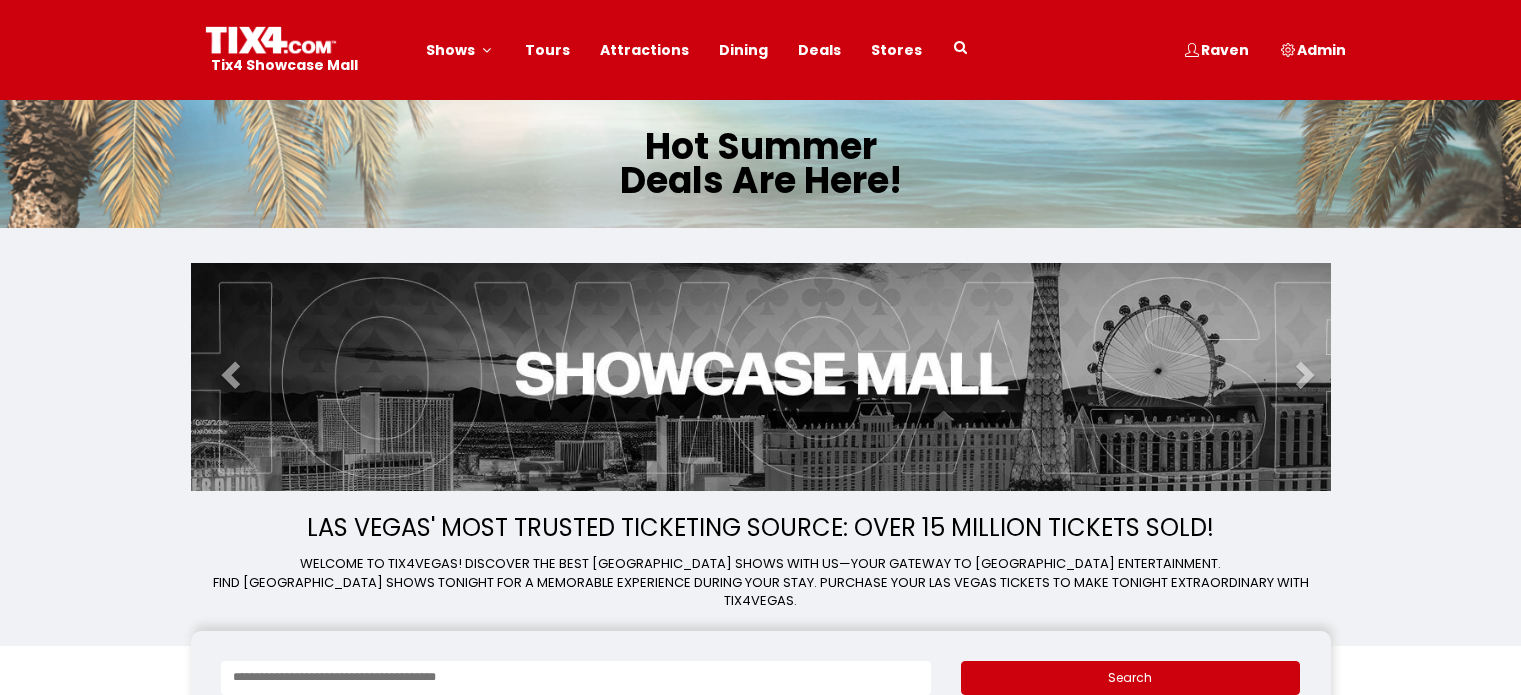 scroll, scrollTop: 0, scrollLeft: 0, axis: both 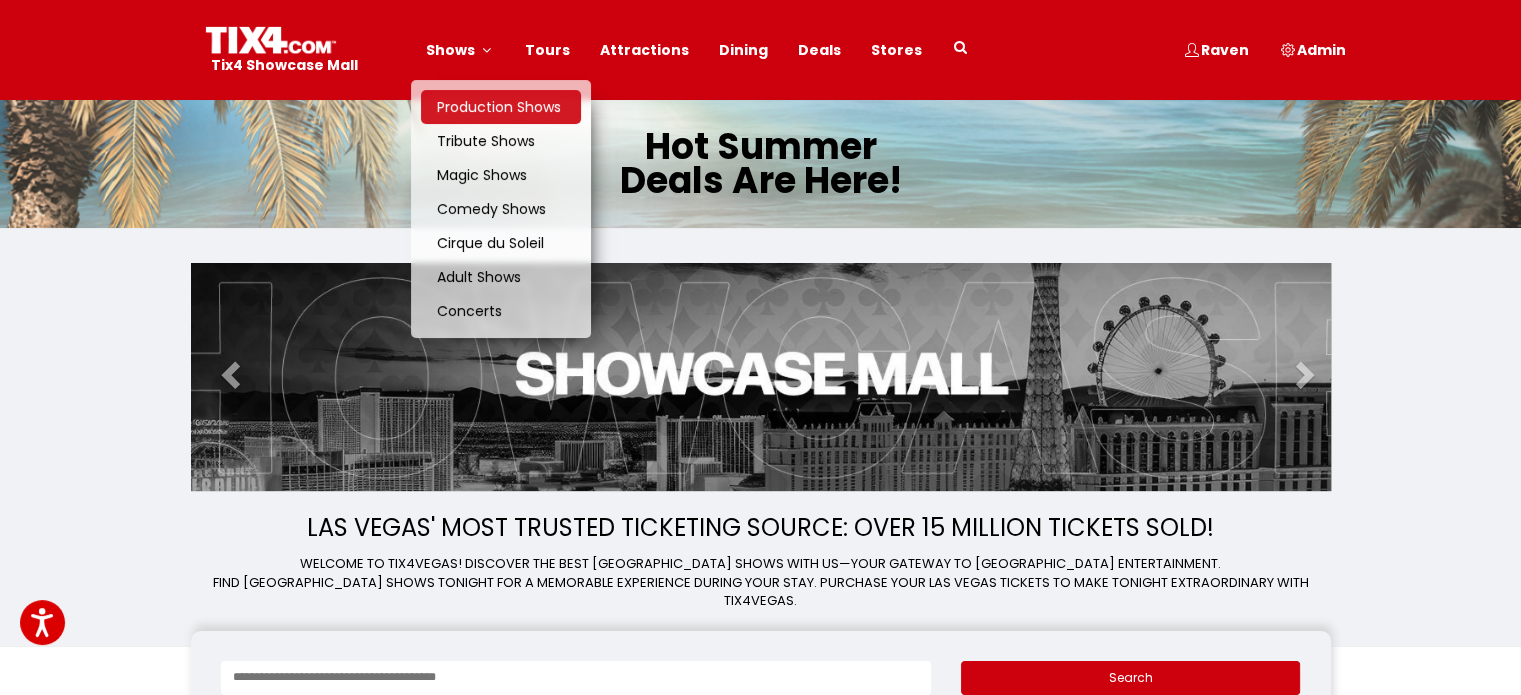 click on "Production Shows" at bounding box center [501, 107] 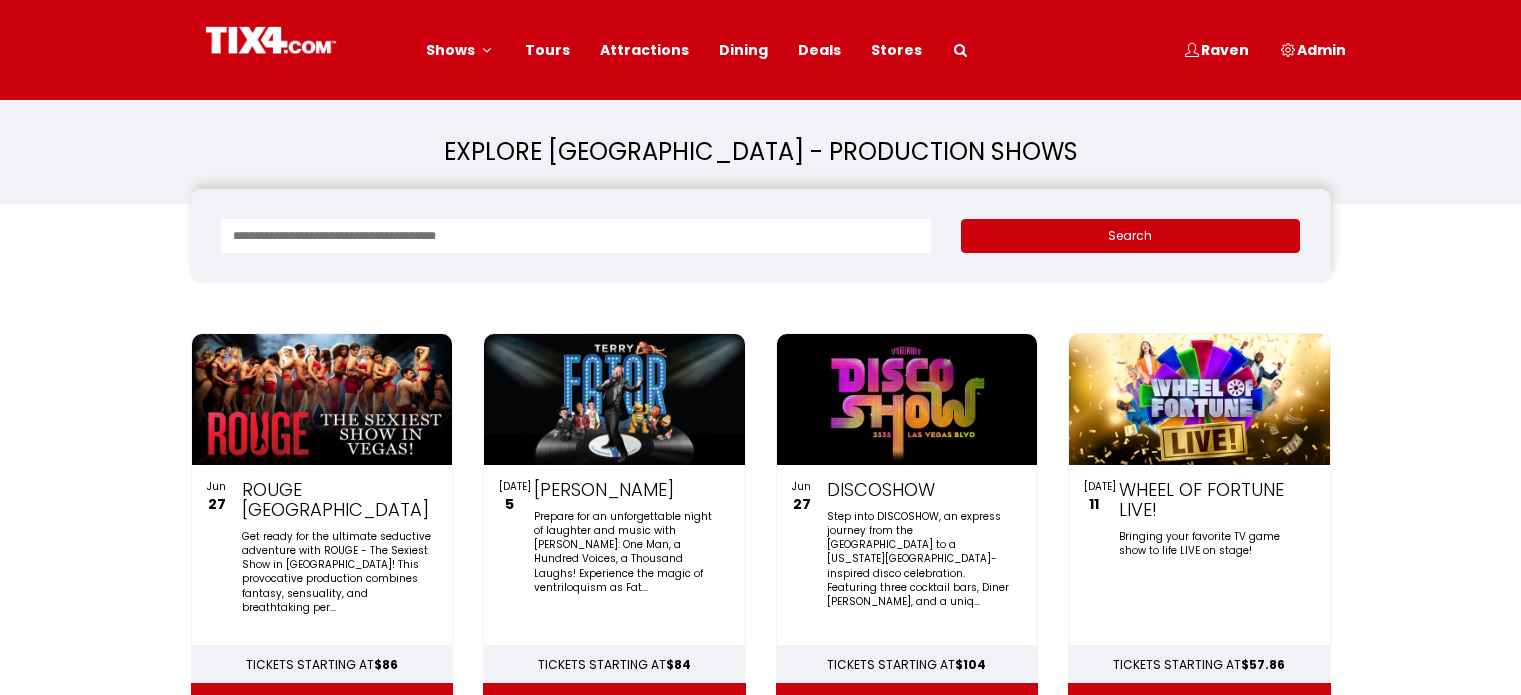 scroll, scrollTop: 0, scrollLeft: 0, axis: both 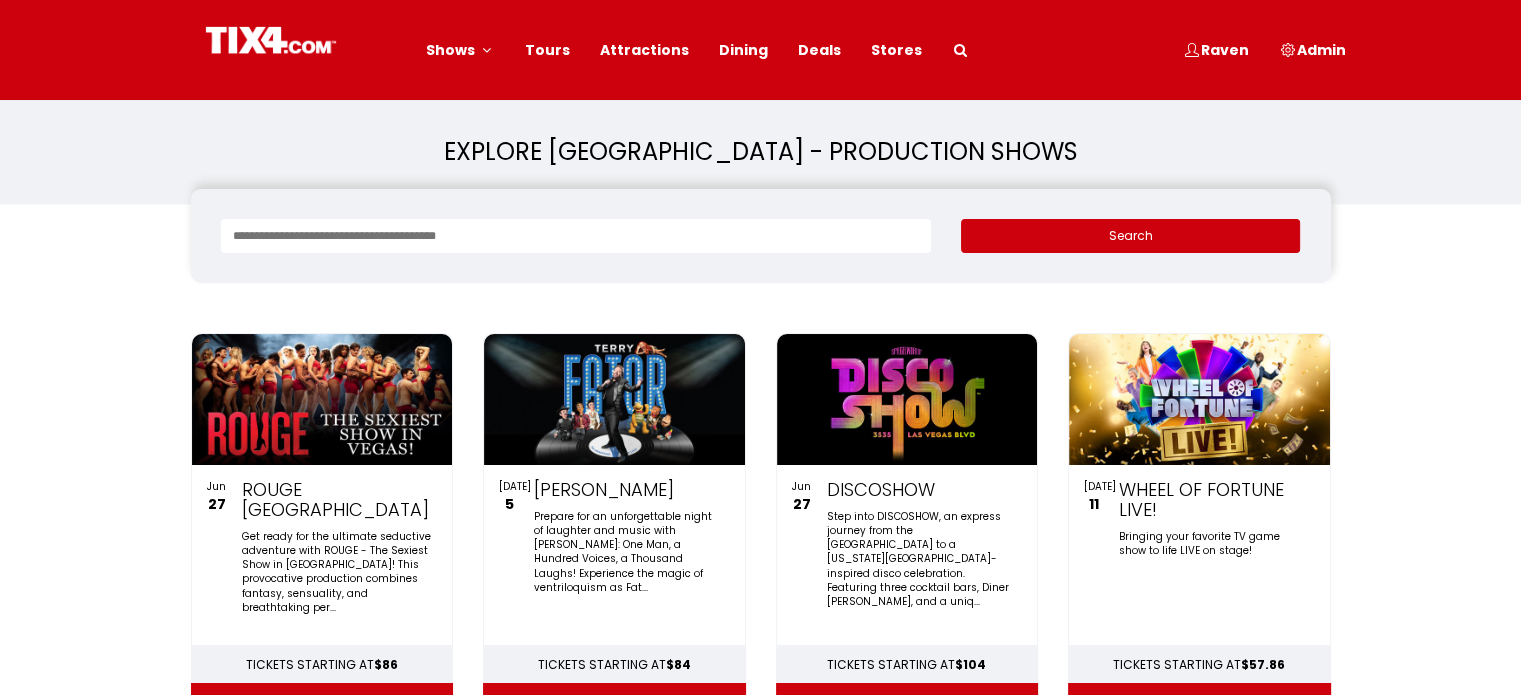 click on "$
*
-
$
*
Search" at bounding box center (761, 236) 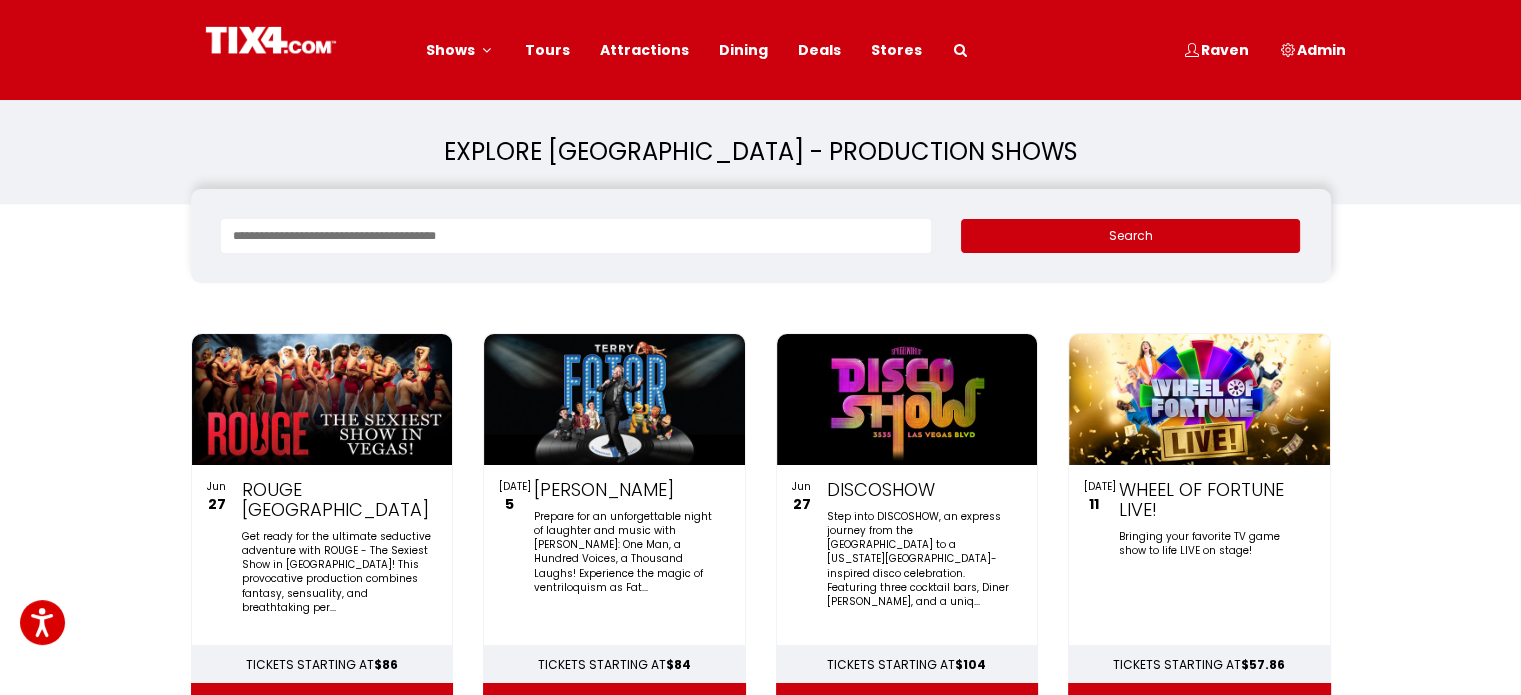 click at bounding box center (576, 236) 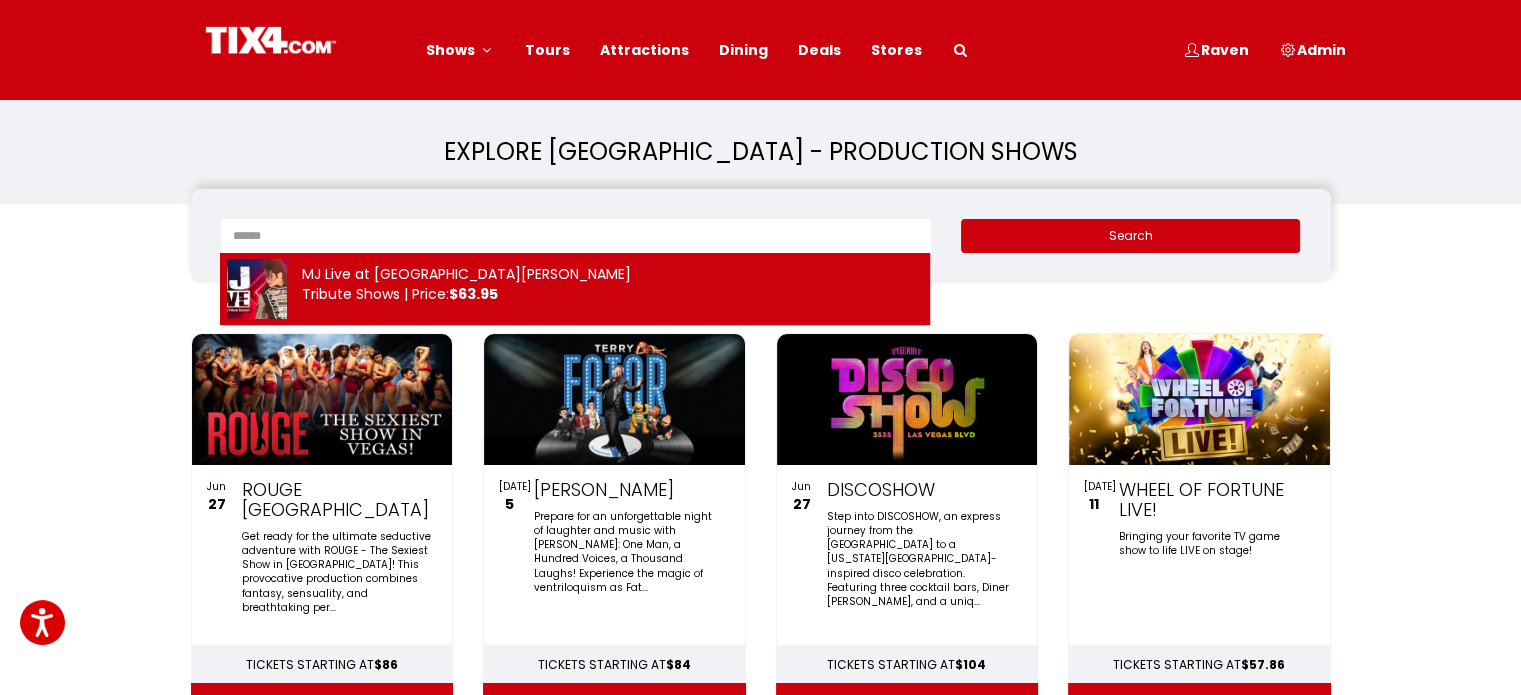 click on "MJ Live at Harrah's
Tribute Shows | Price:  $63.95" at bounding box center [575, 289] 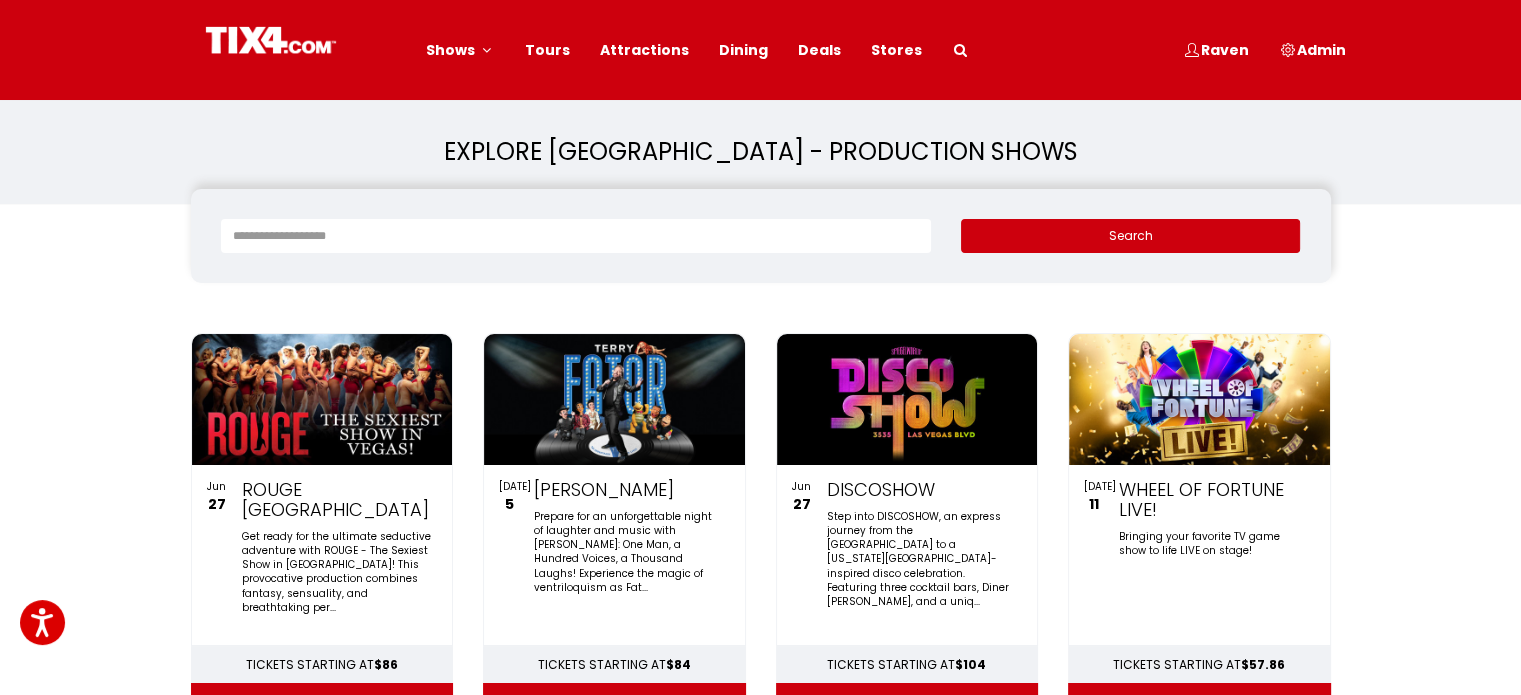 type on "**********" 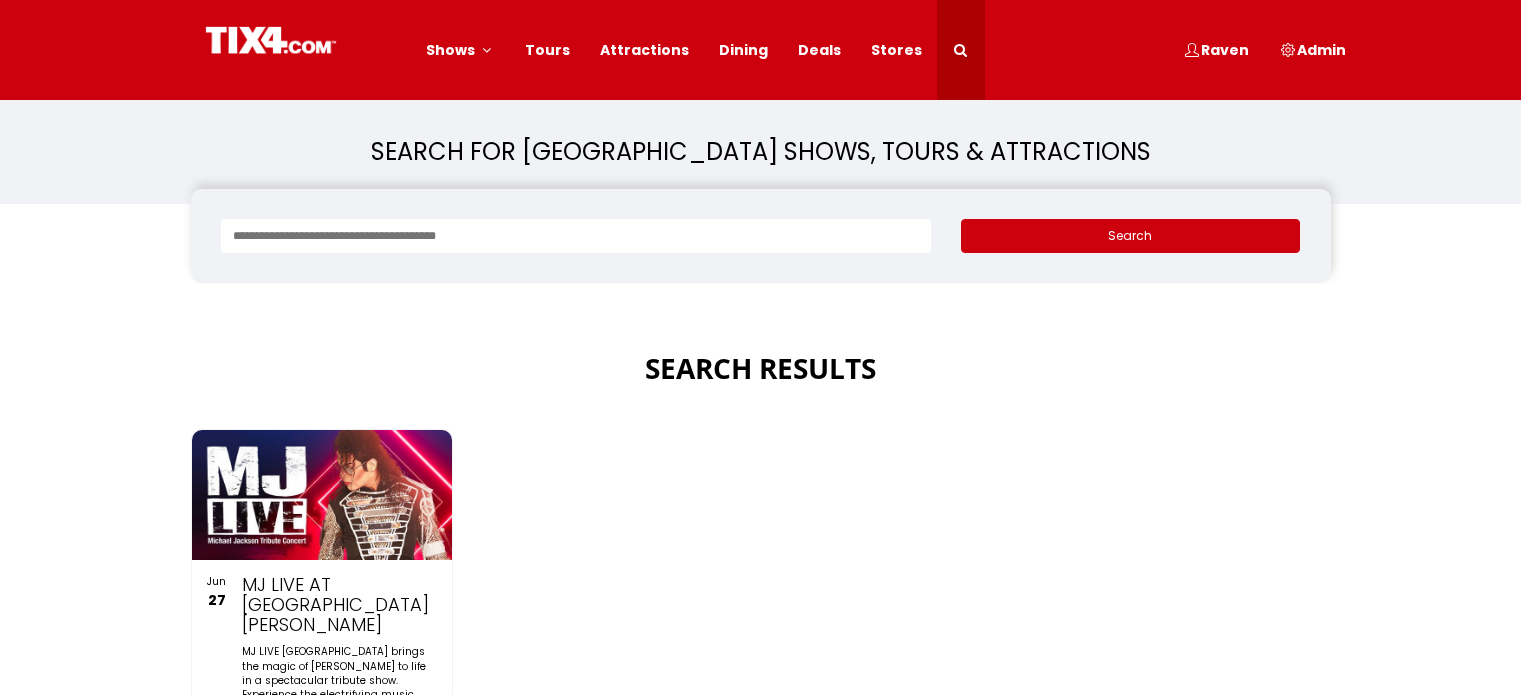 scroll, scrollTop: 0, scrollLeft: 0, axis: both 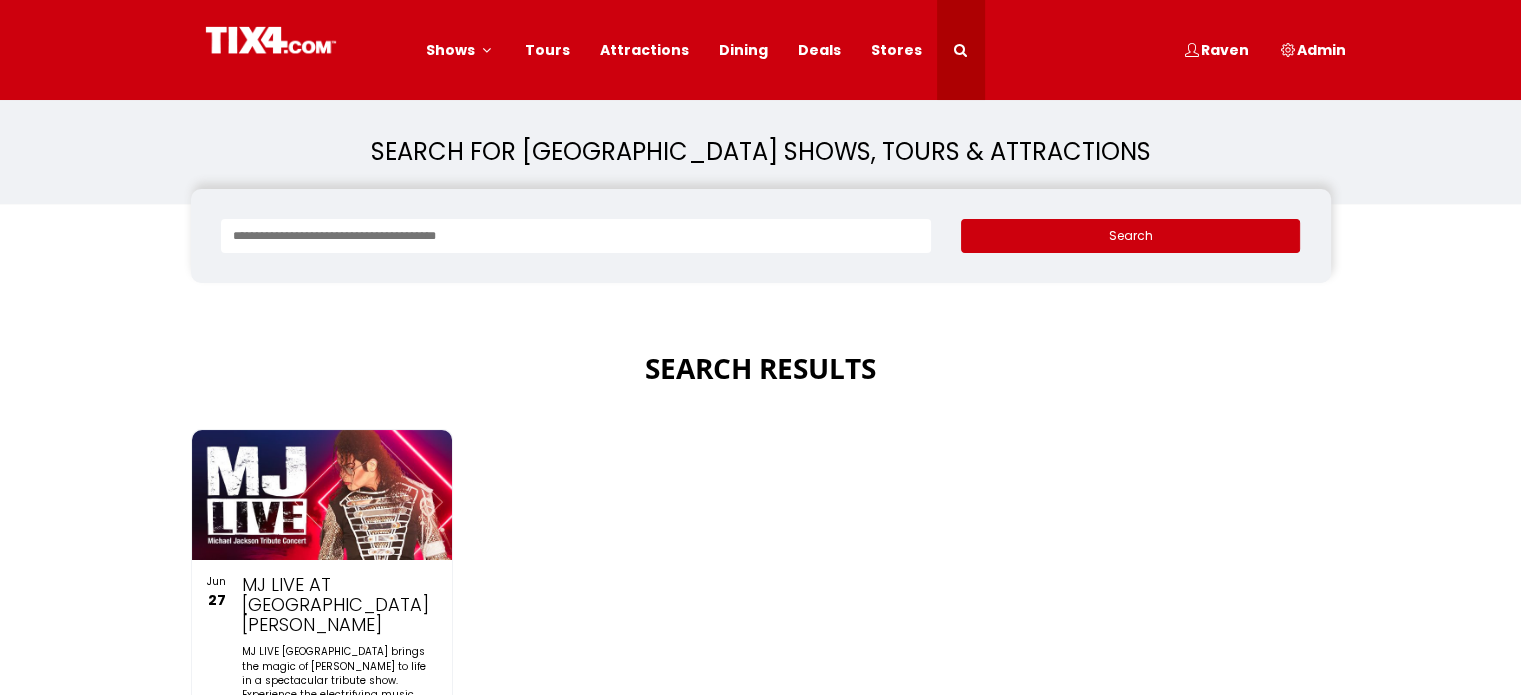 click at bounding box center (322, 495) 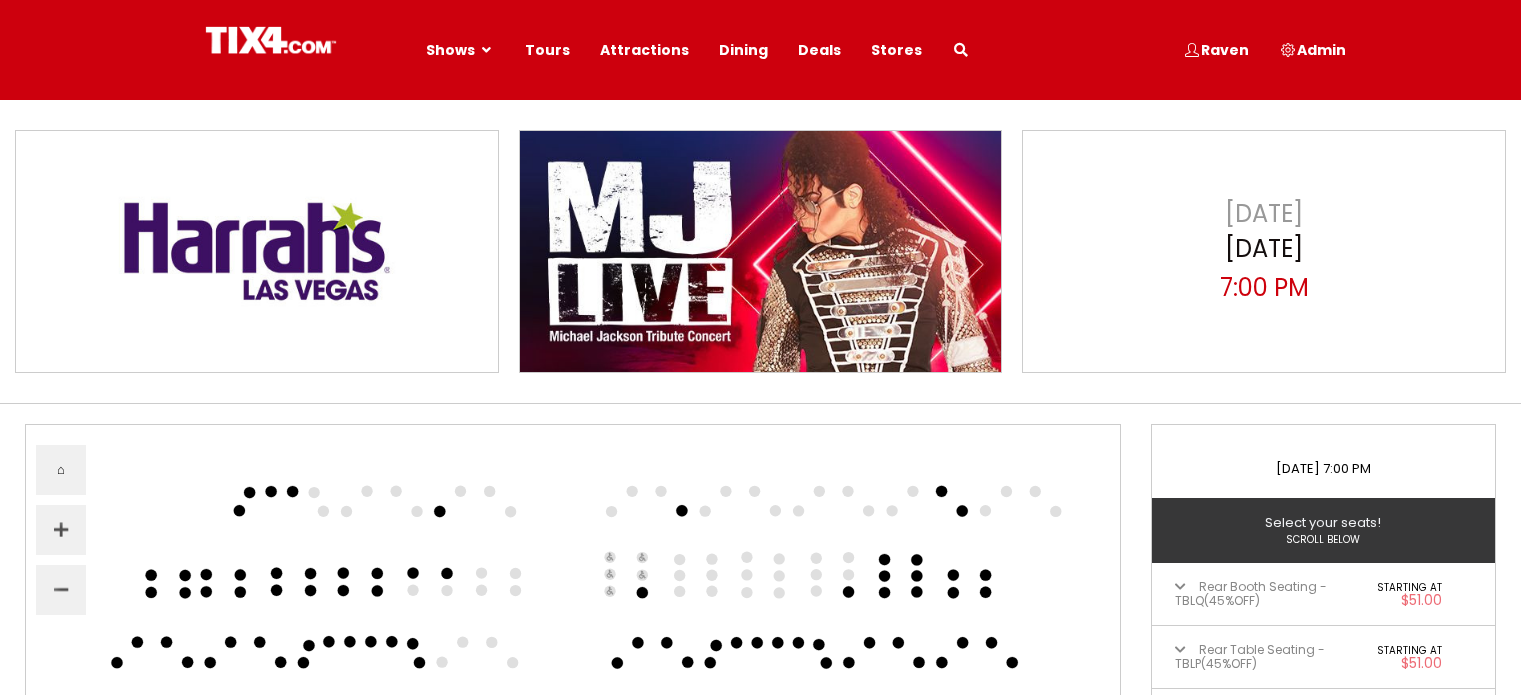 select 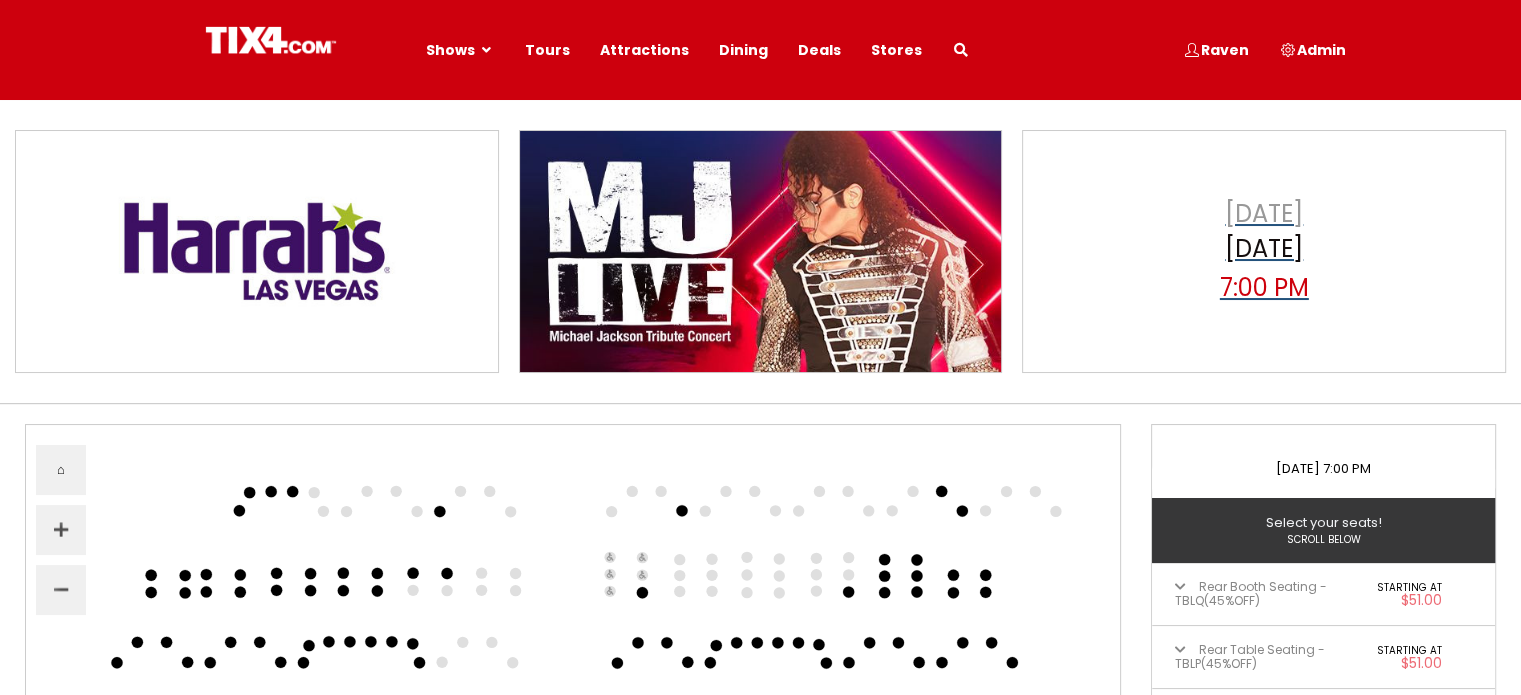 scroll, scrollTop: 0, scrollLeft: 0, axis: both 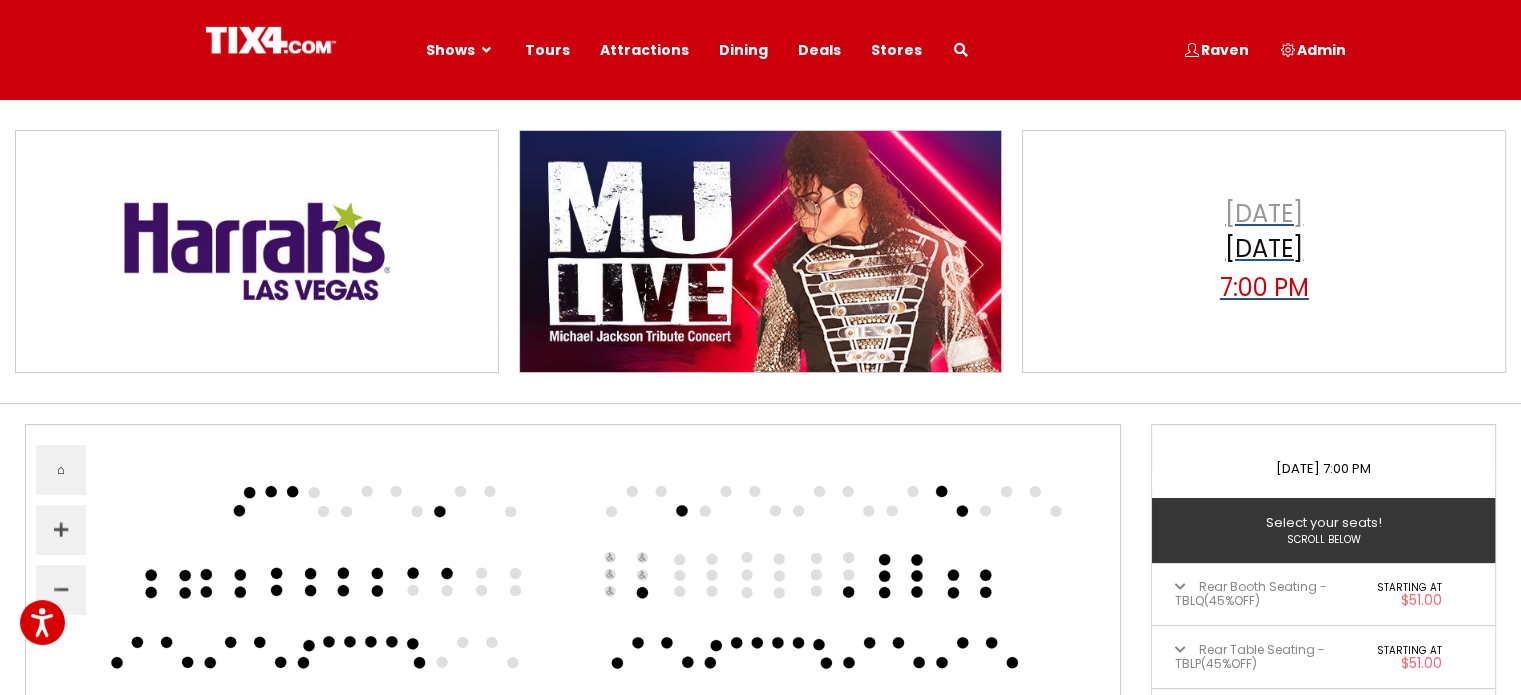 click on "Jul 1, 2025" at bounding box center (1264, 251) 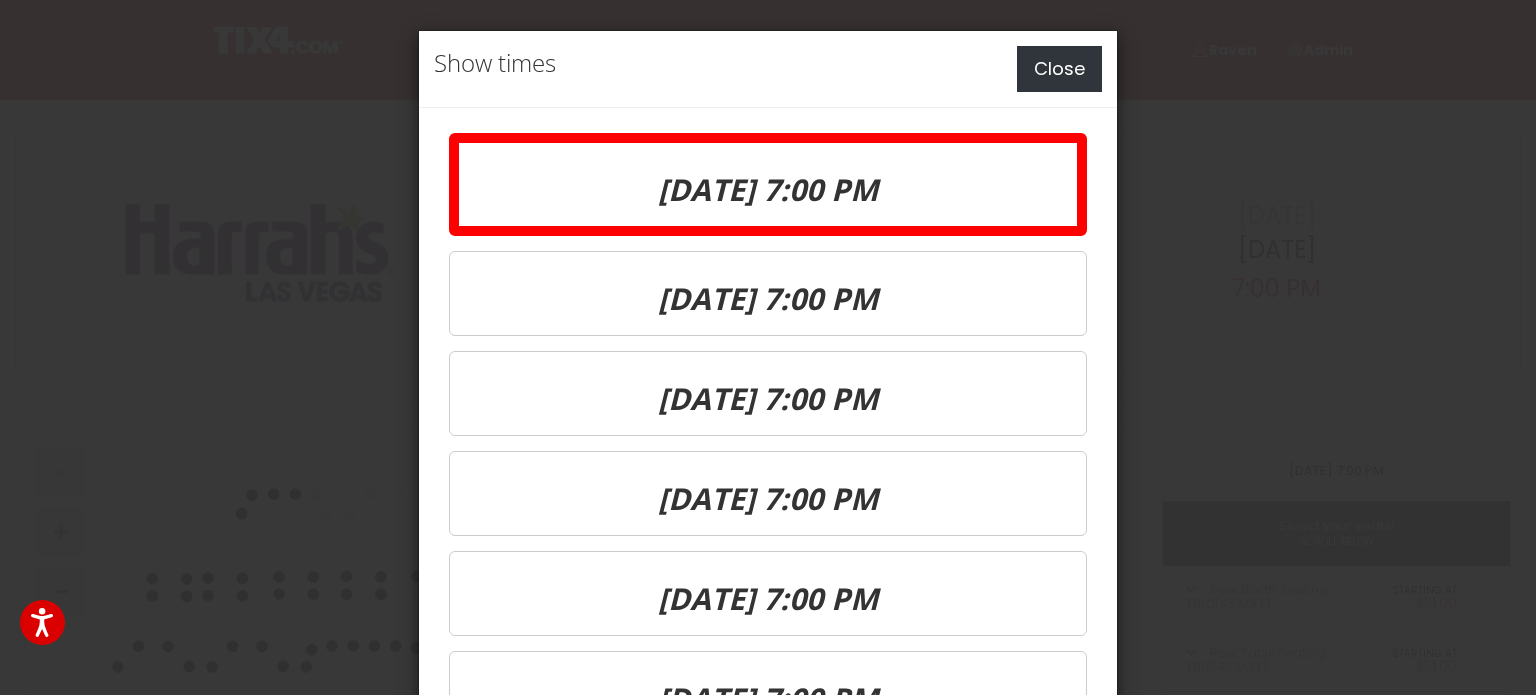 click on "Close" at bounding box center (1059, 69) 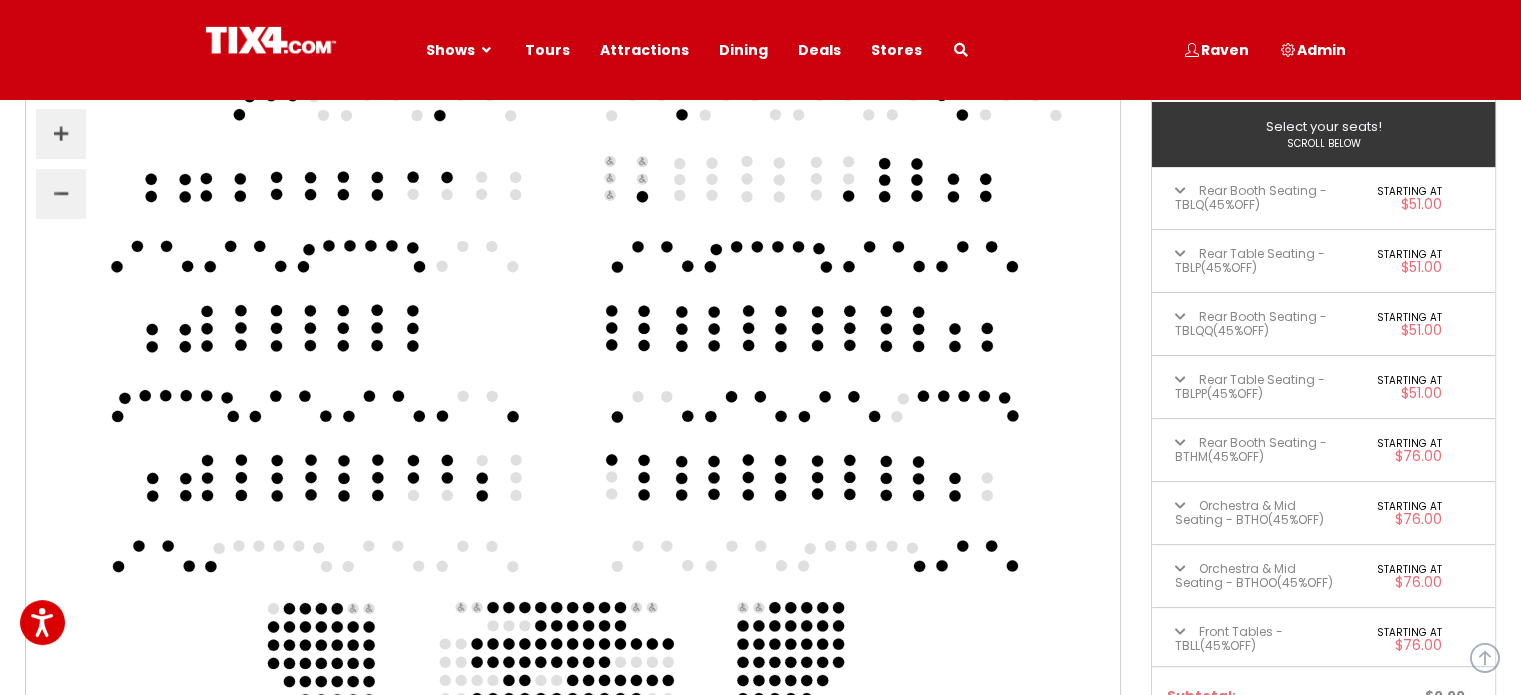 scroll, scrollTop: 400, scrollLeft: 0, axis: vertical 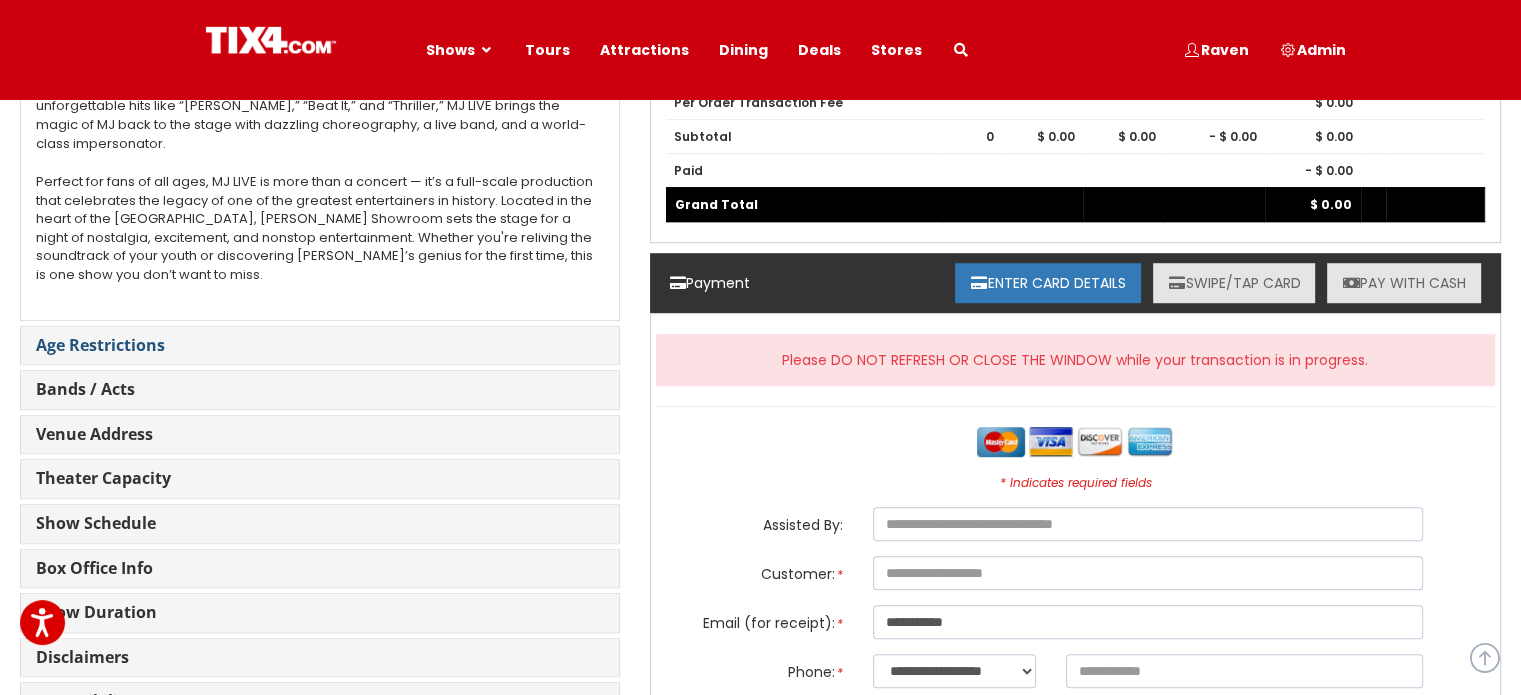click on "Age Restrictions" at bounding box center [100, 345] 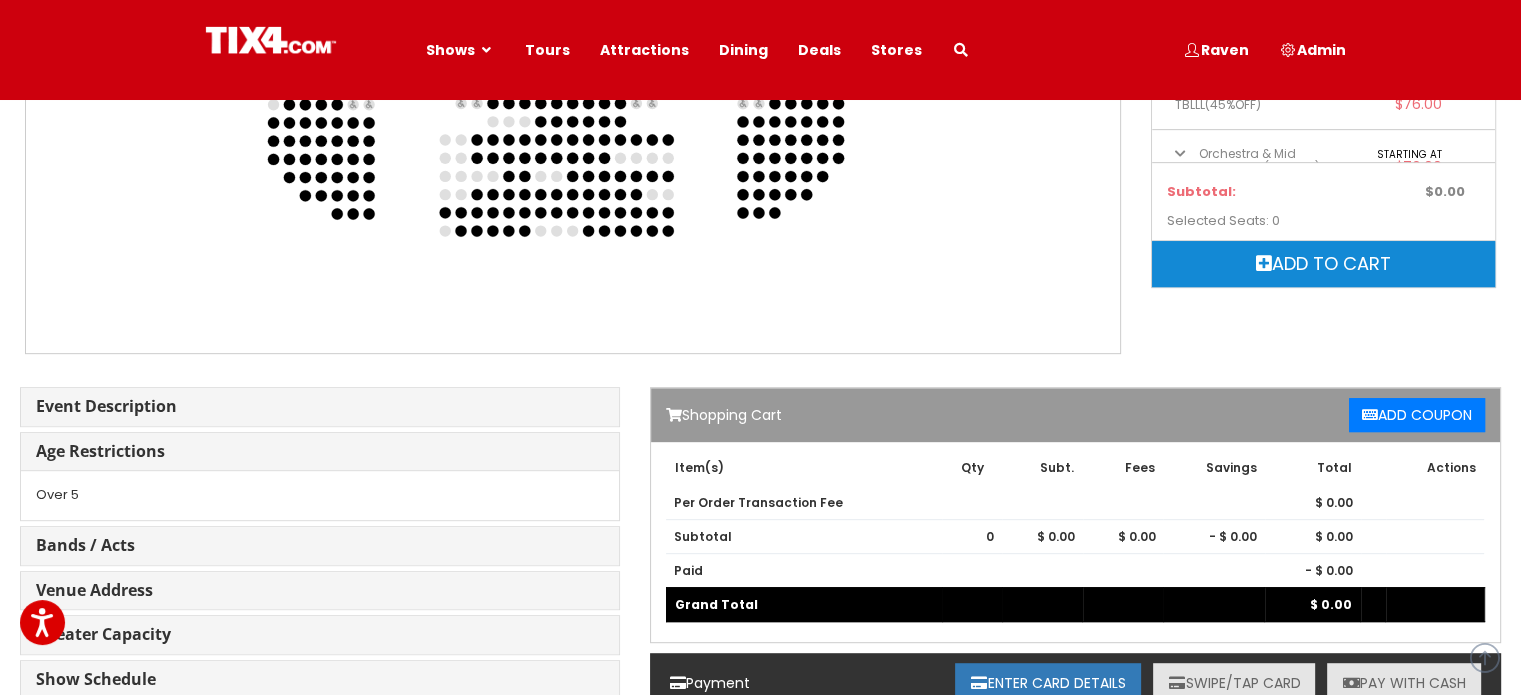 scroll, scrollTop: 900, scrollLeft: 0, axis: vertical 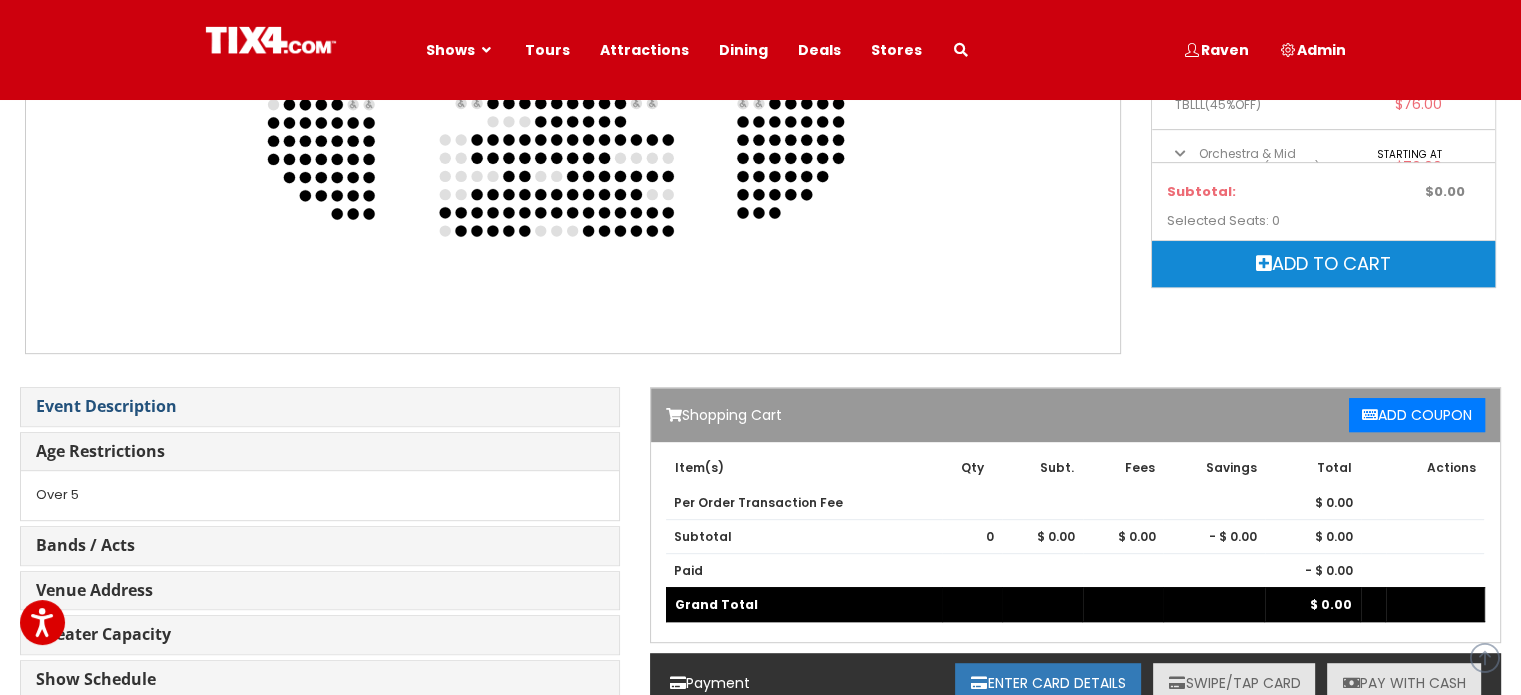 click on "Event Description" at bounding box center [106, 406] 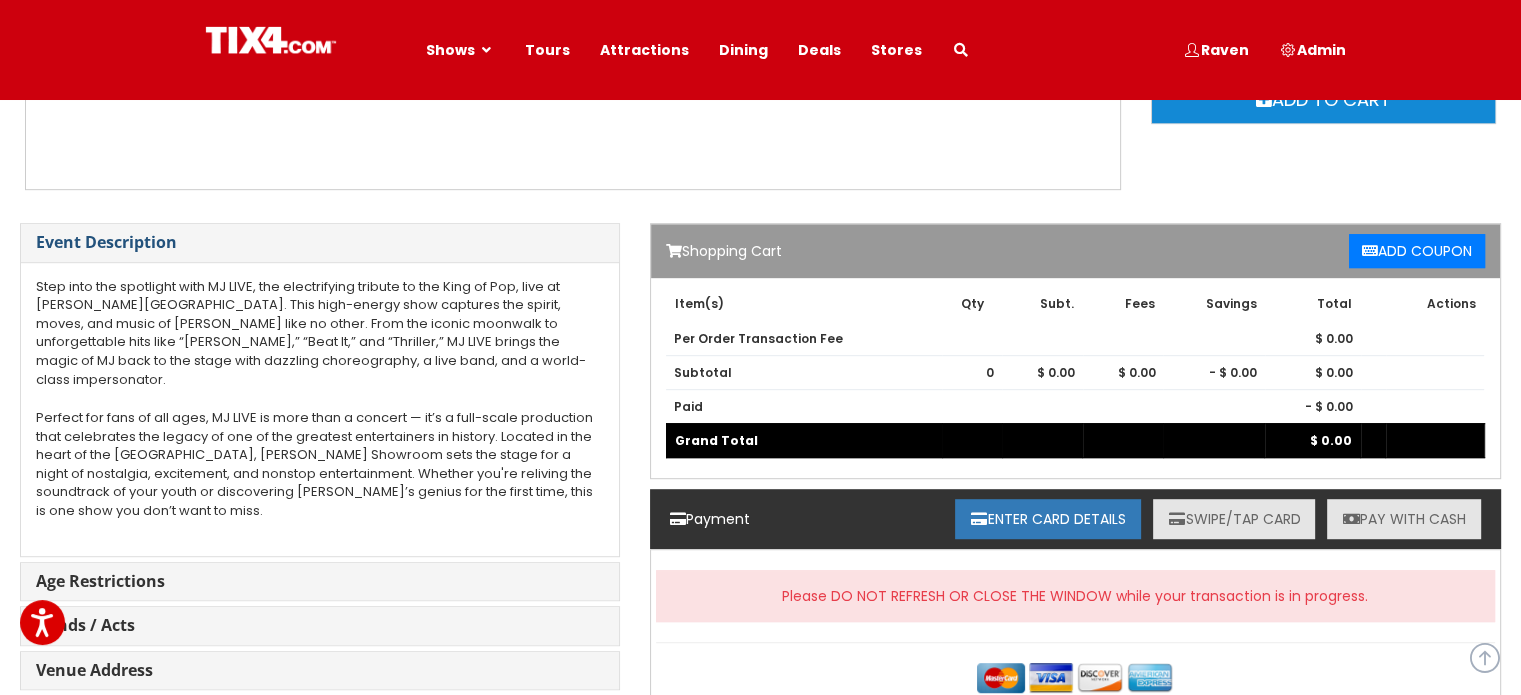 scroll, scrollTop: 1100, scrollLeft: 0, axis: vertical 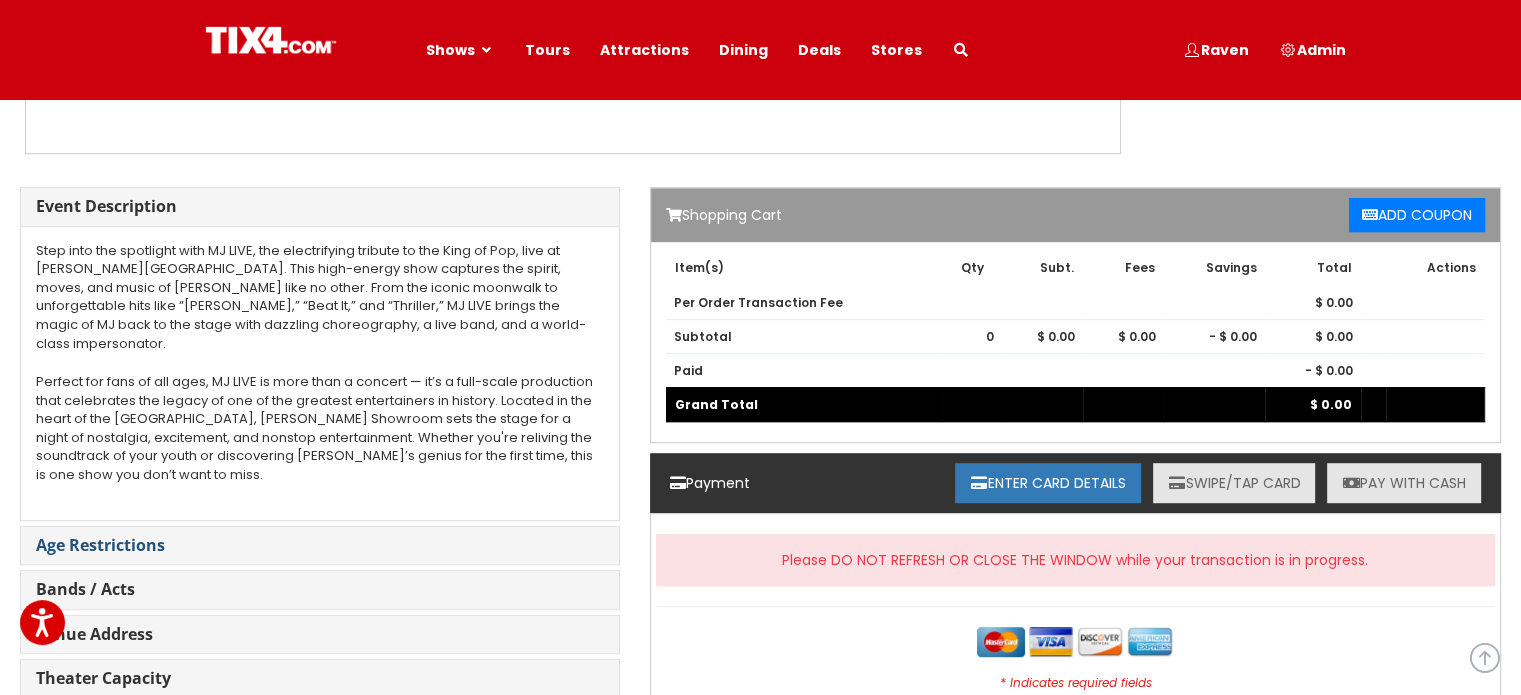 click on "Age Restrictions" at bounding box center (100, 545) 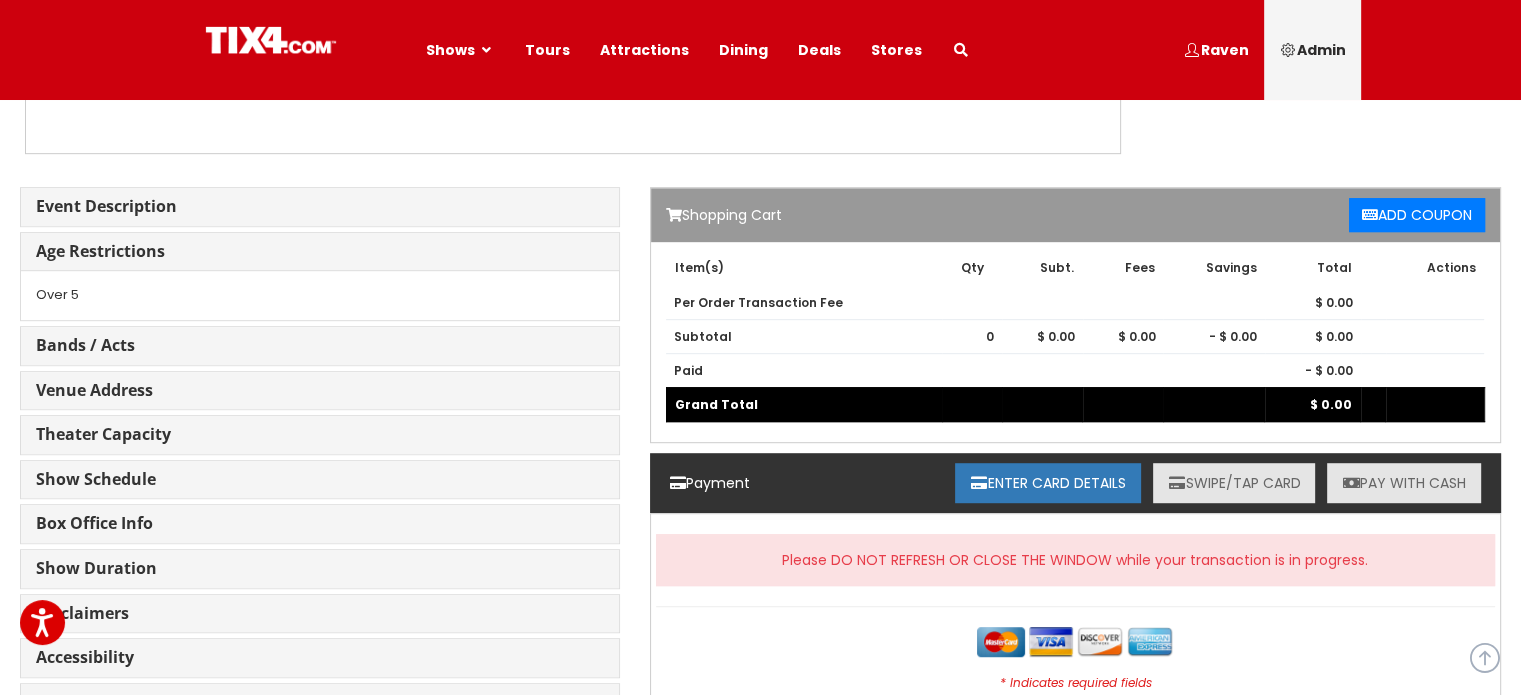 click on "Admin" at bounding box center (1312, 50) 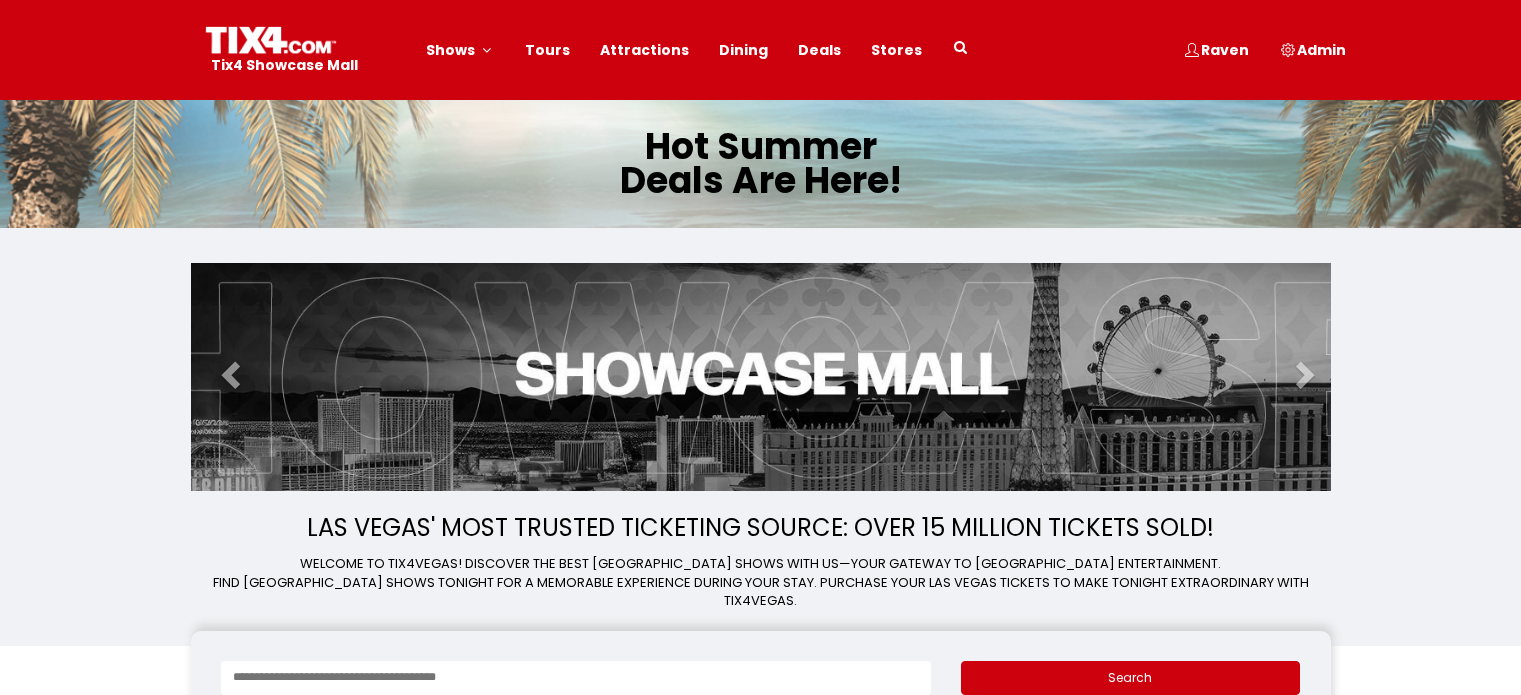 scroll, scrollTop: 0, scrollLeft: 0, axis: both 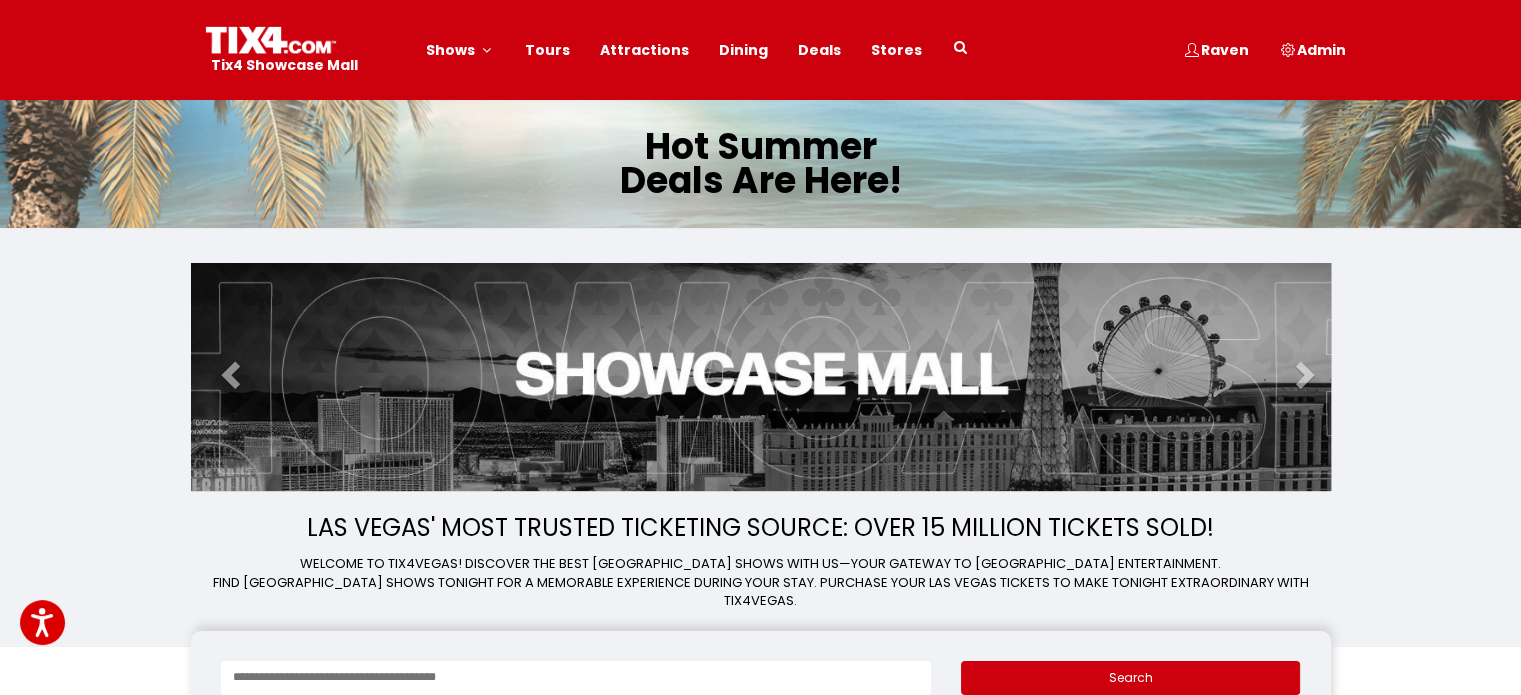 click at bounding box center (576, 678) 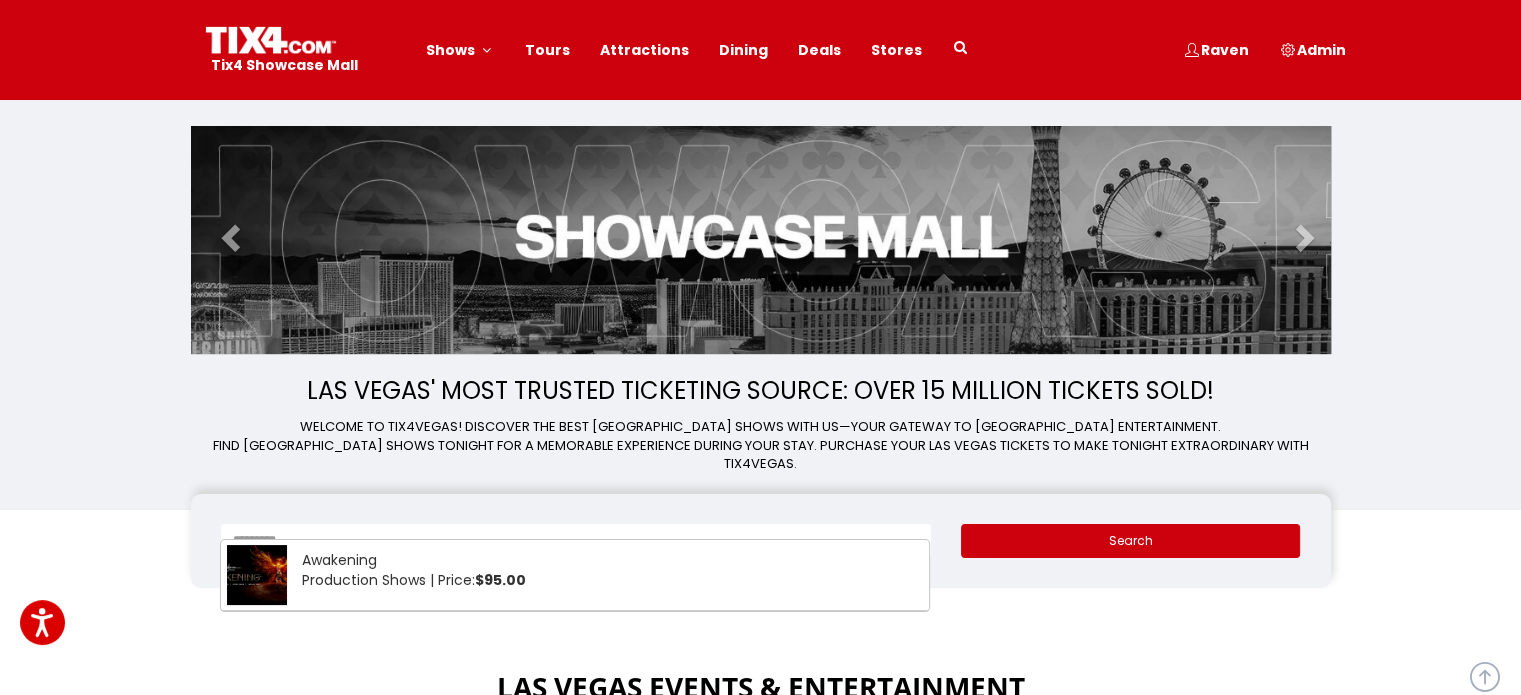 scroll, scrollTop: 200, scrollLeft: 0, axis: vertical 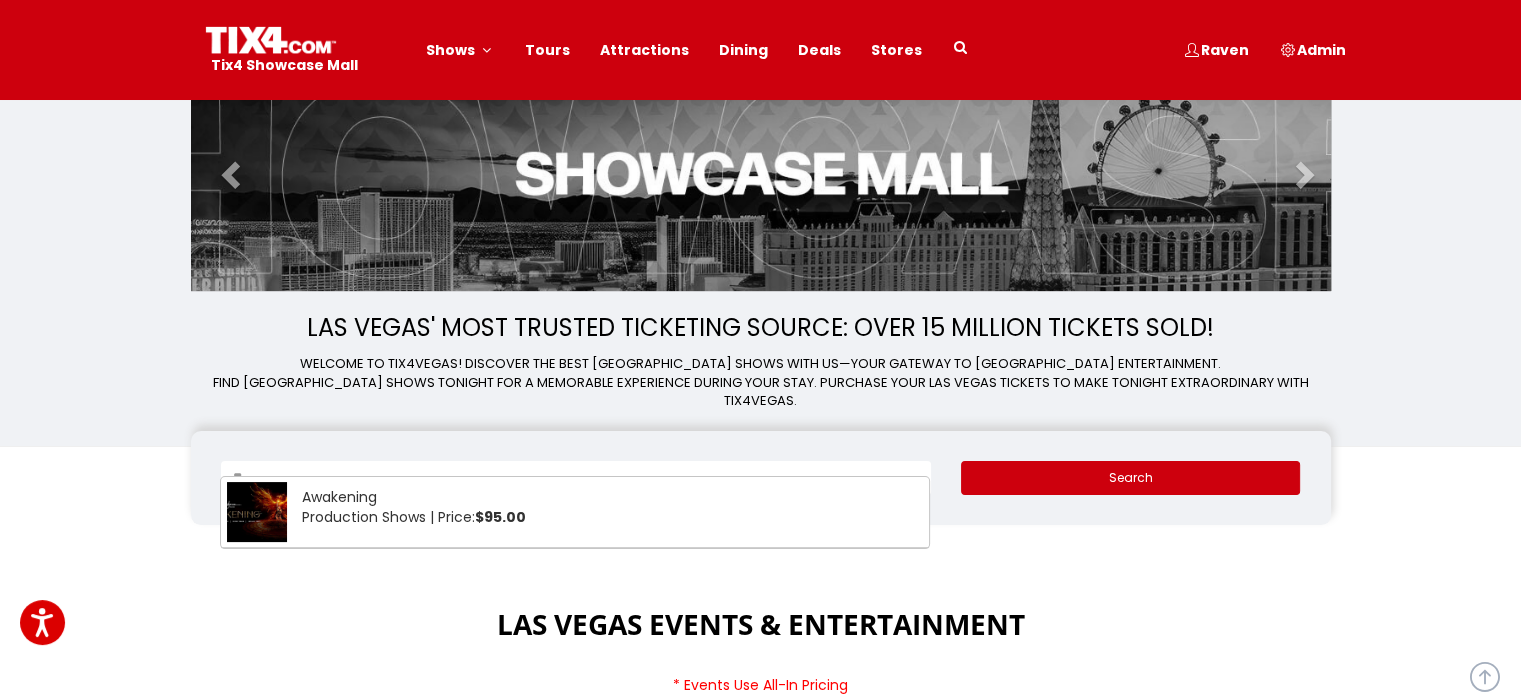 type on "*" 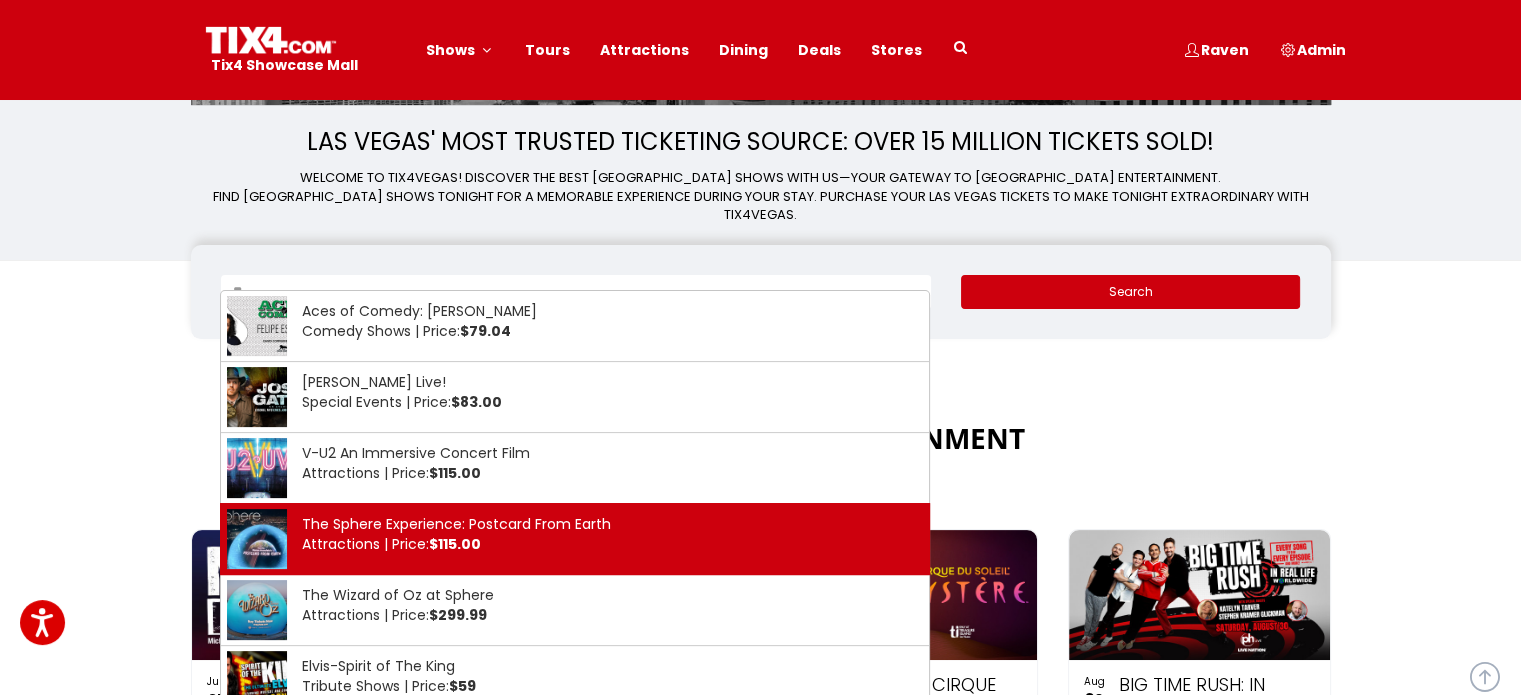 scroll, scrollTop: 400, scrollLeft: 0, axis: vertical 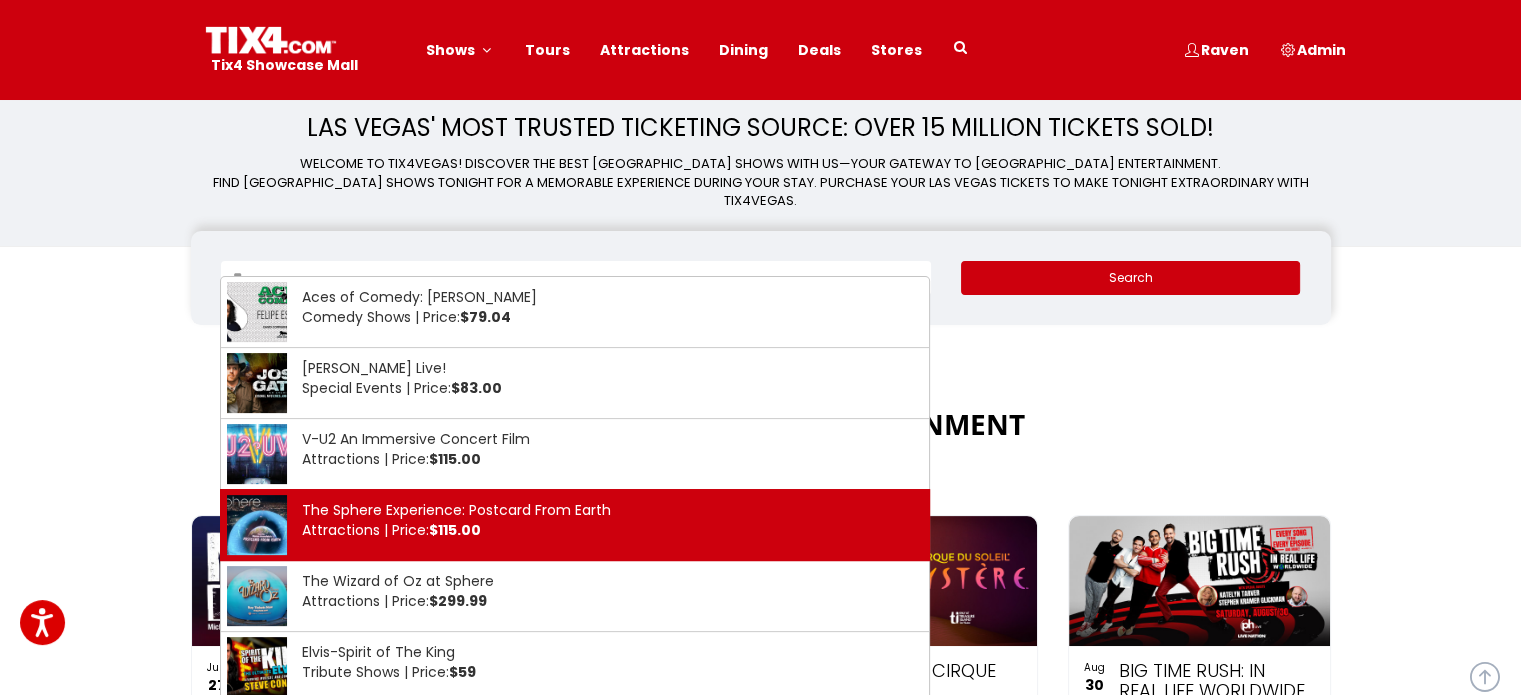 click on "$115.00" at bounding box center [455, 530] 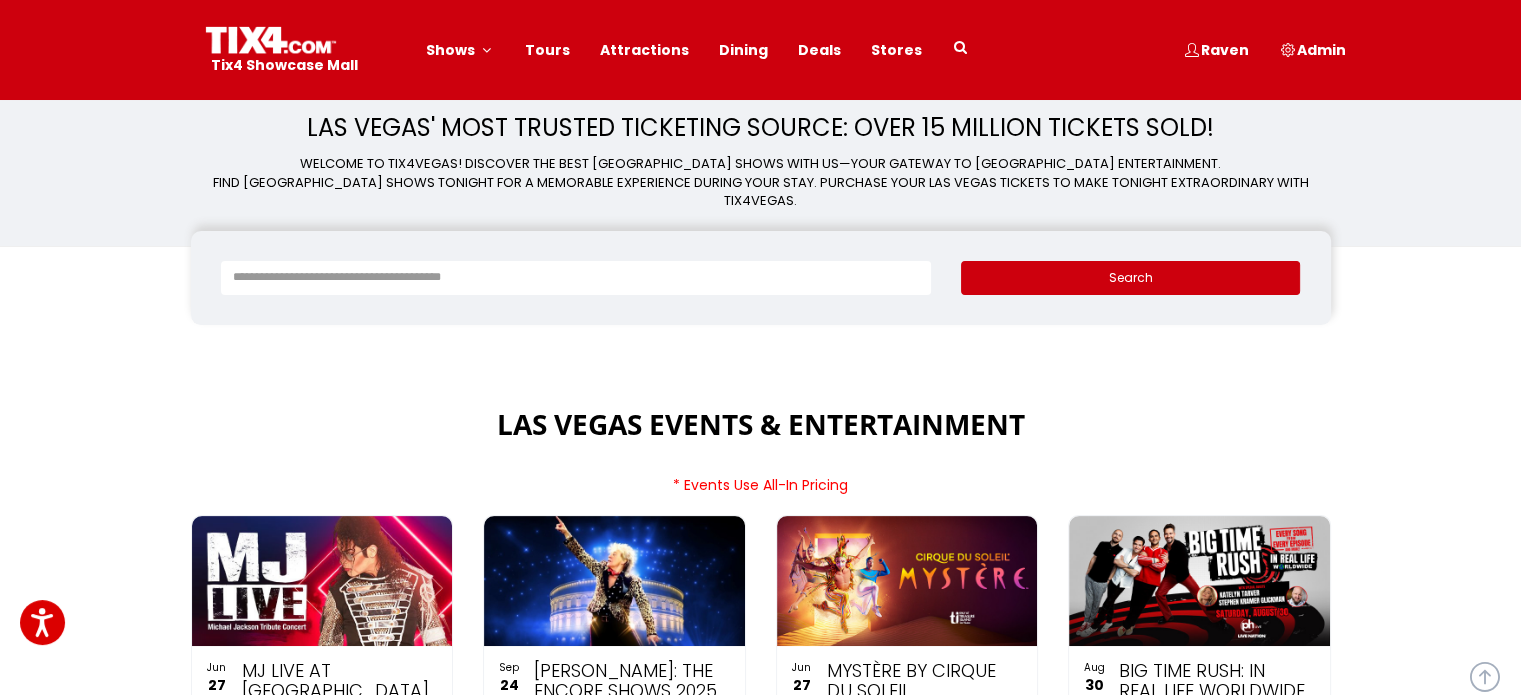 type on "**********" 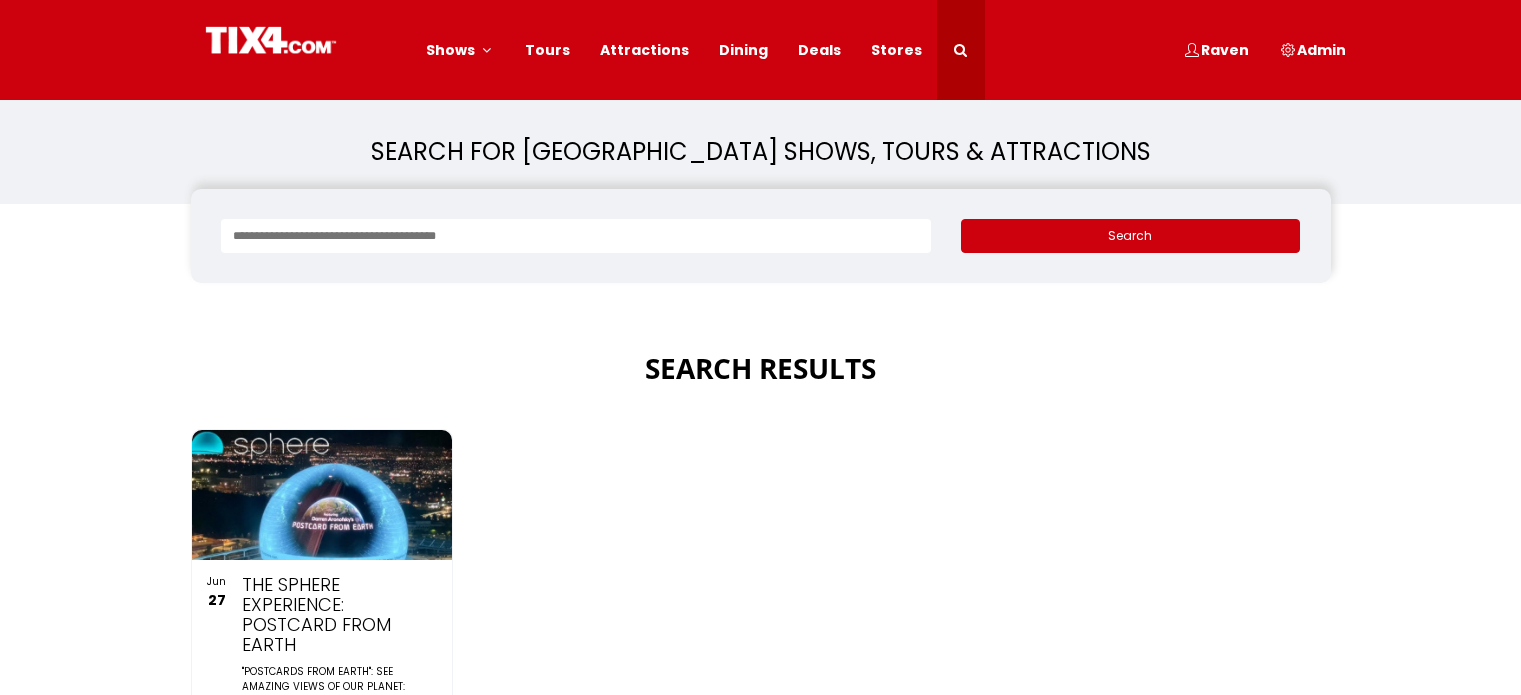 scroll, scrollTop: 0, scrollLeft: 0, axis: both 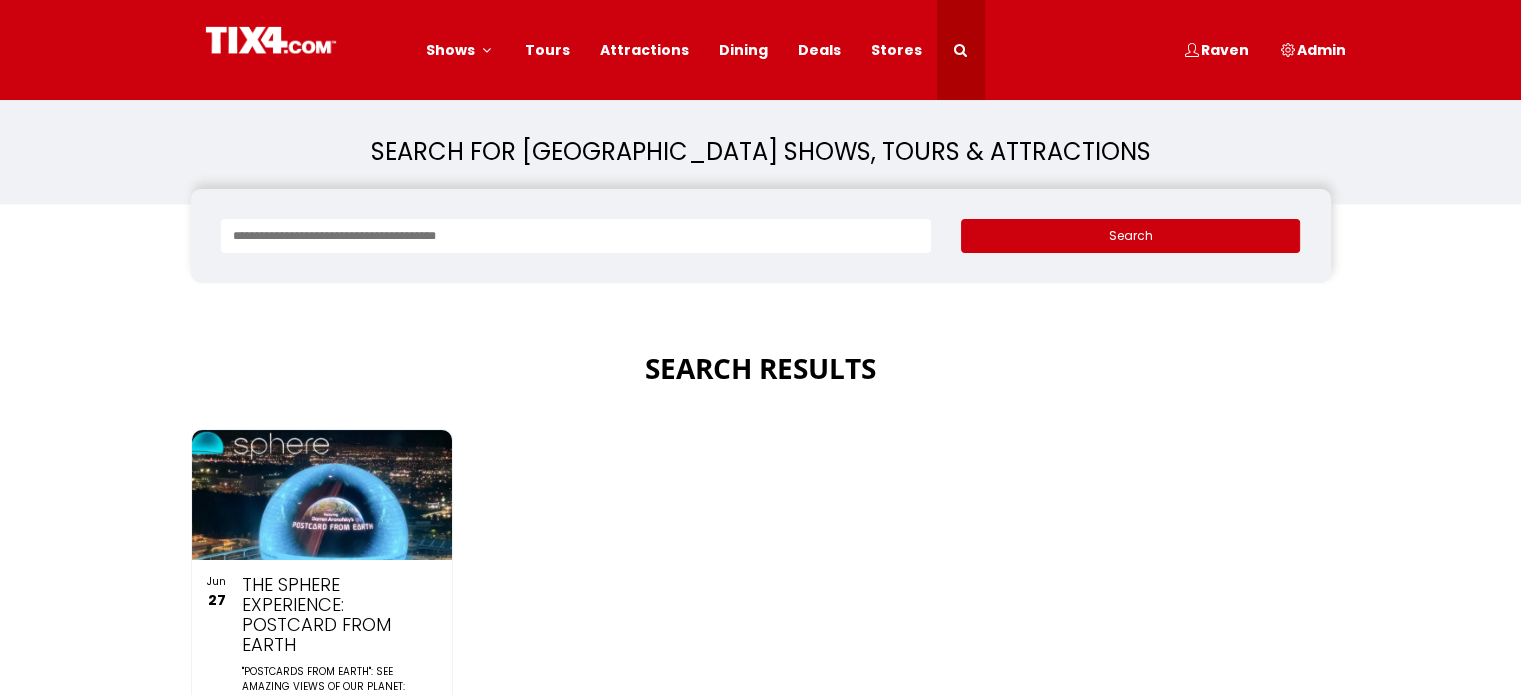click at bounding box center [322, 495] 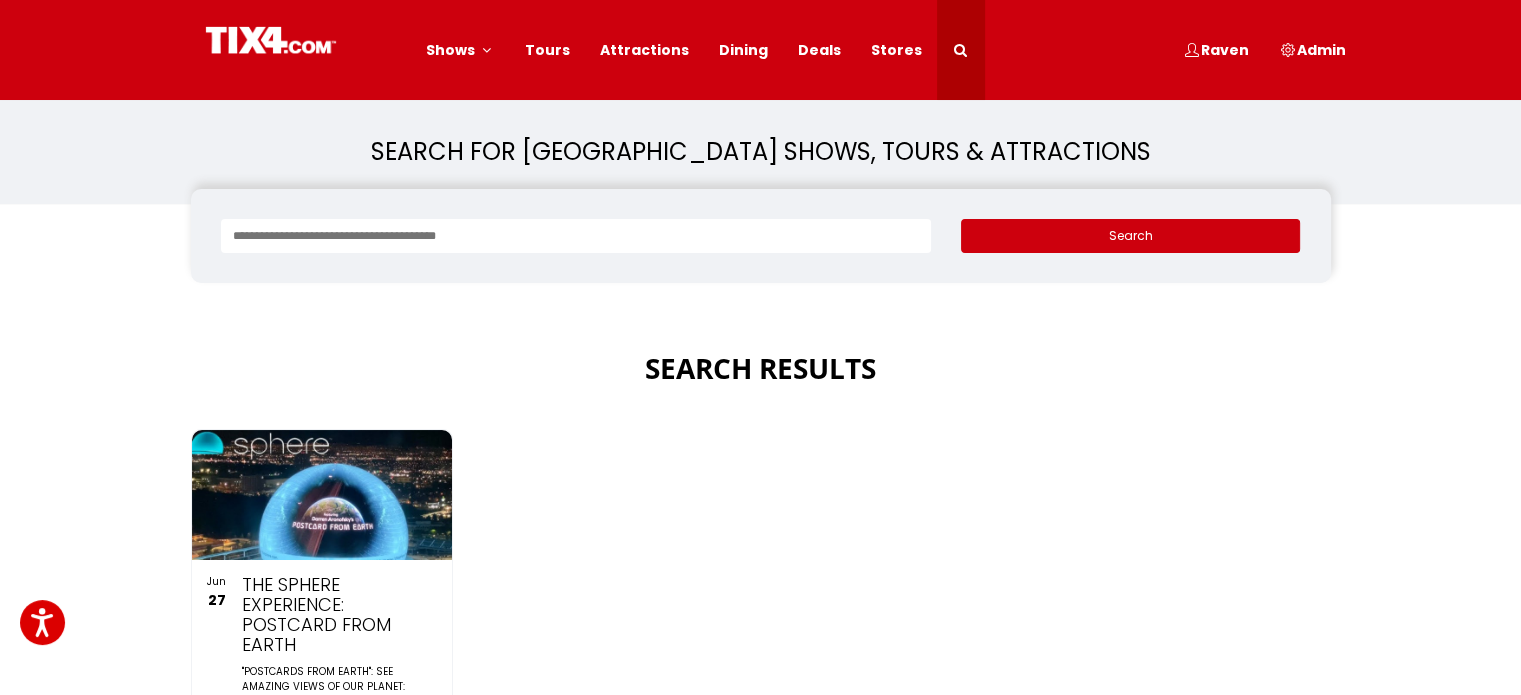 click at bounding box center (322, 495) 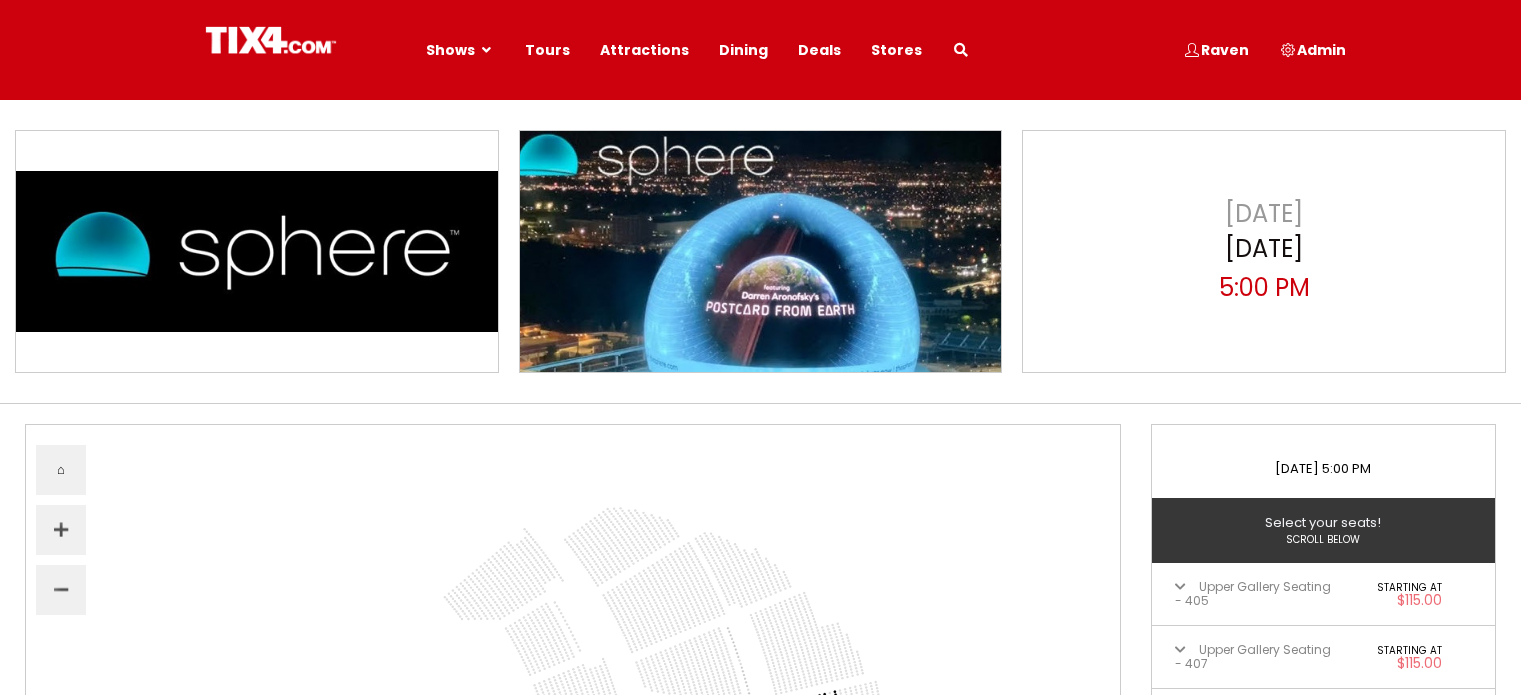 select 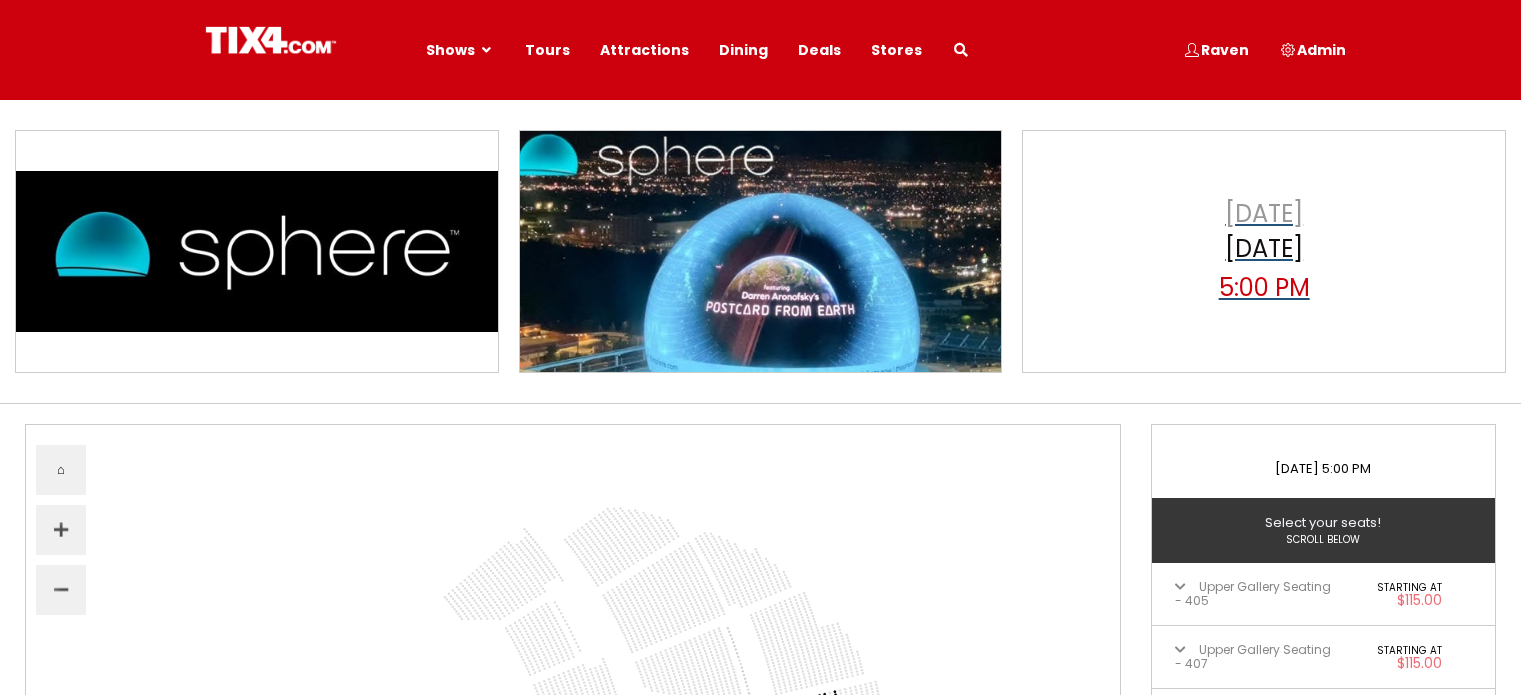 drag, startPoint x: 0, startPoint y: 0, endPoint x: 1246, endPoint y: 230, distance: 1267.0502 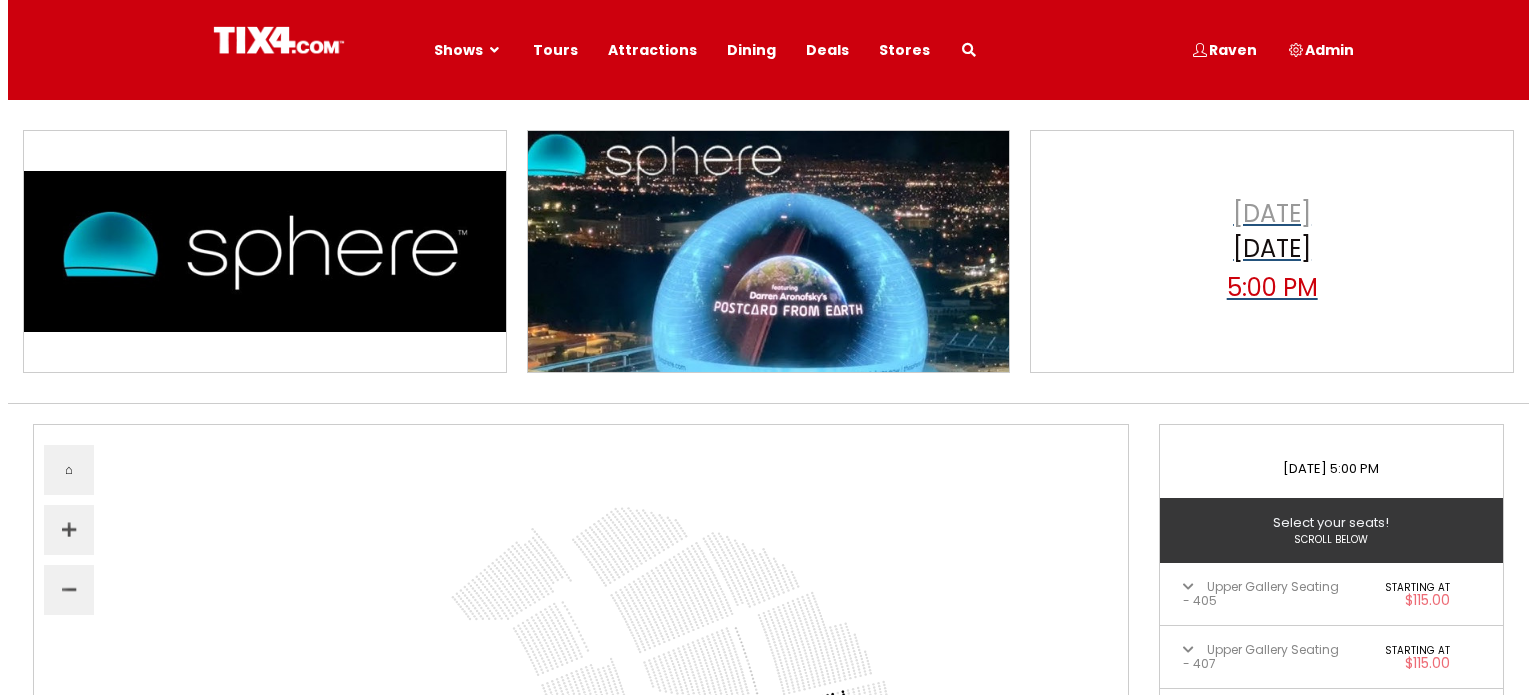 scroll, scrollTop: 0, scrollLeft: 0, axis: both 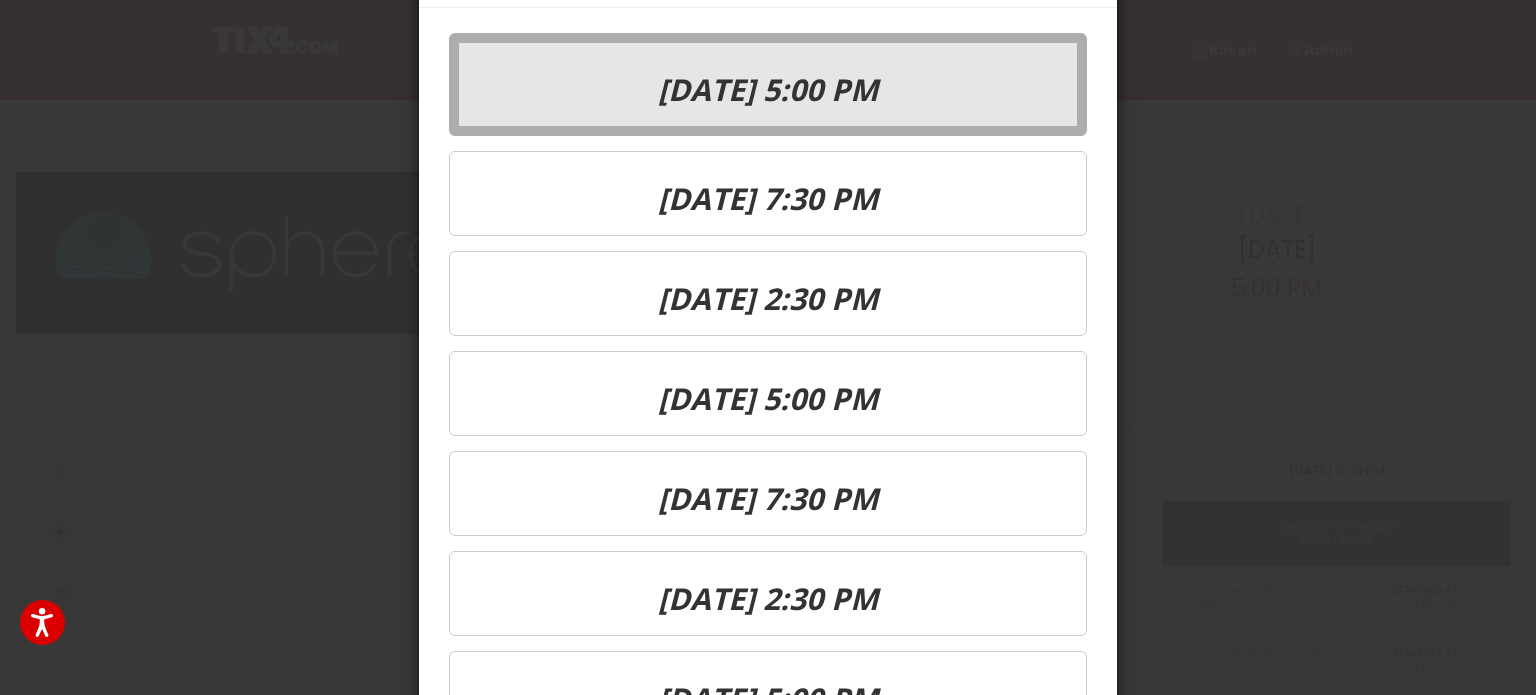 click on "Tue, Jul 1st, 2025 @ 5:00 PM" at bounding box center [768, 89] 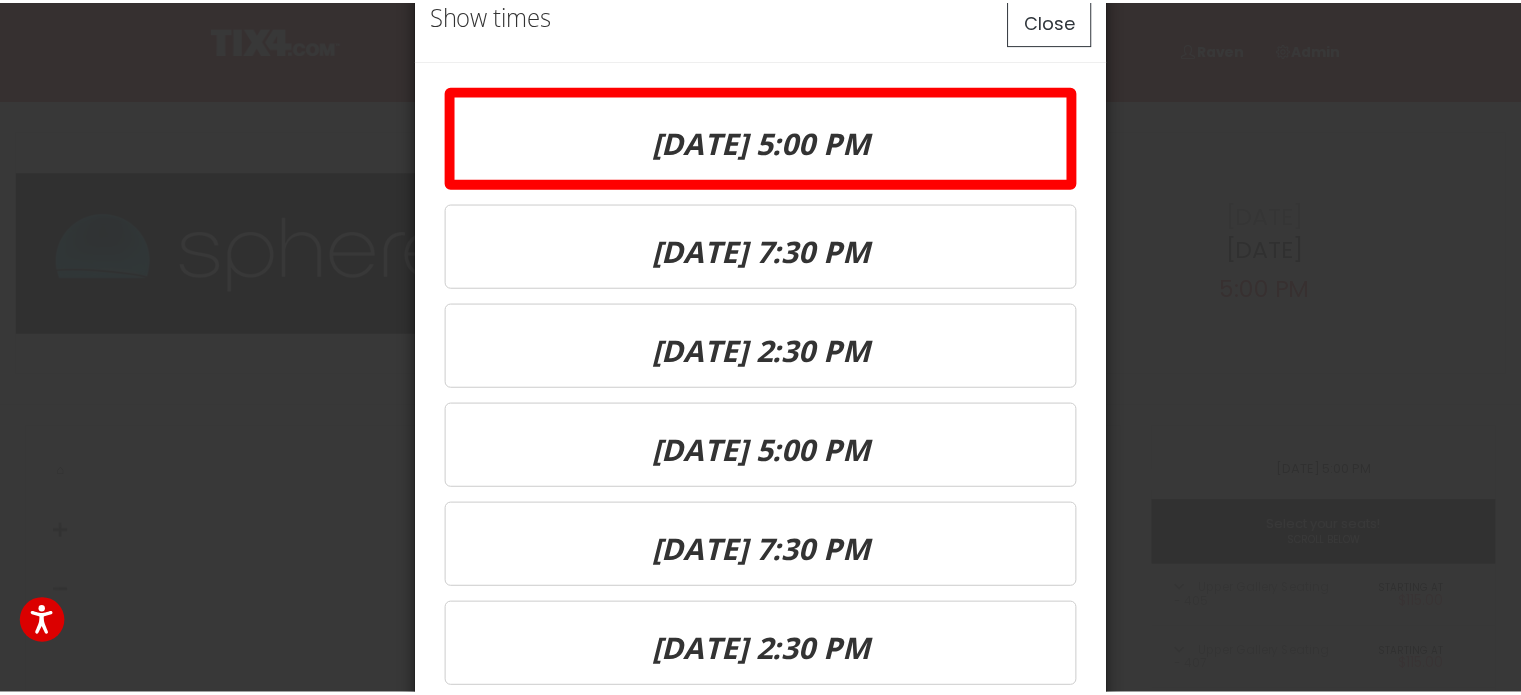 scroll, scrollTop: 0, scrollLeft: 0, axis: both 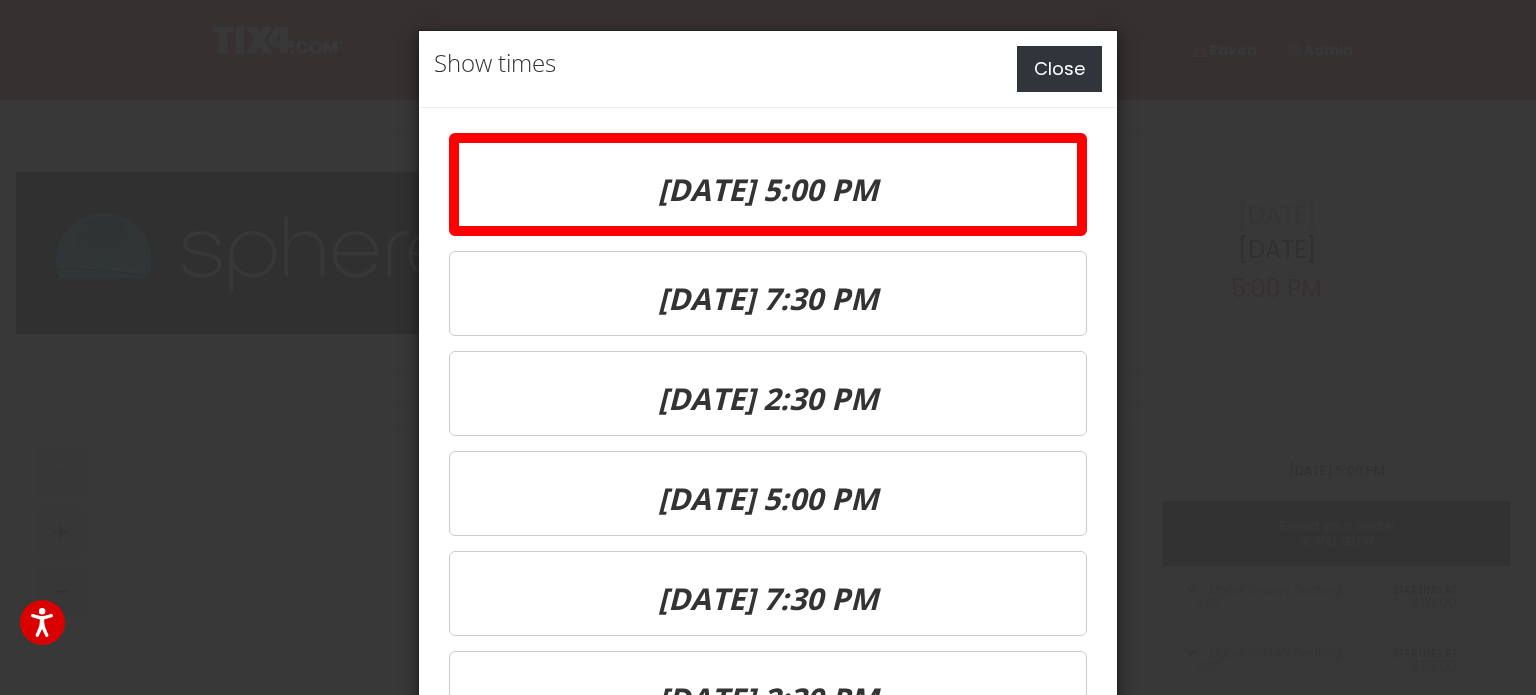 click on "Close" at bounding box center (1059, 69) 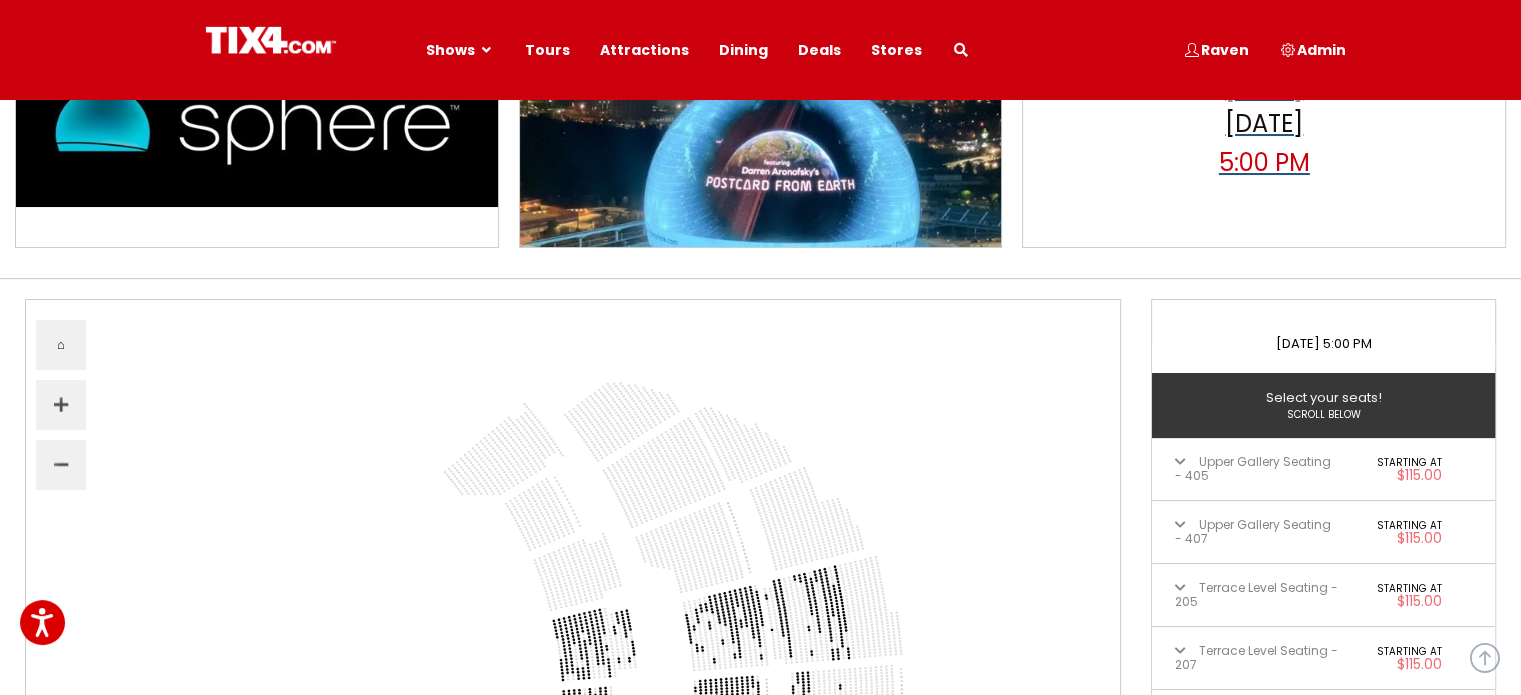 scroll, scrollTop: 300, scrollLeft: 0, axis: vertical 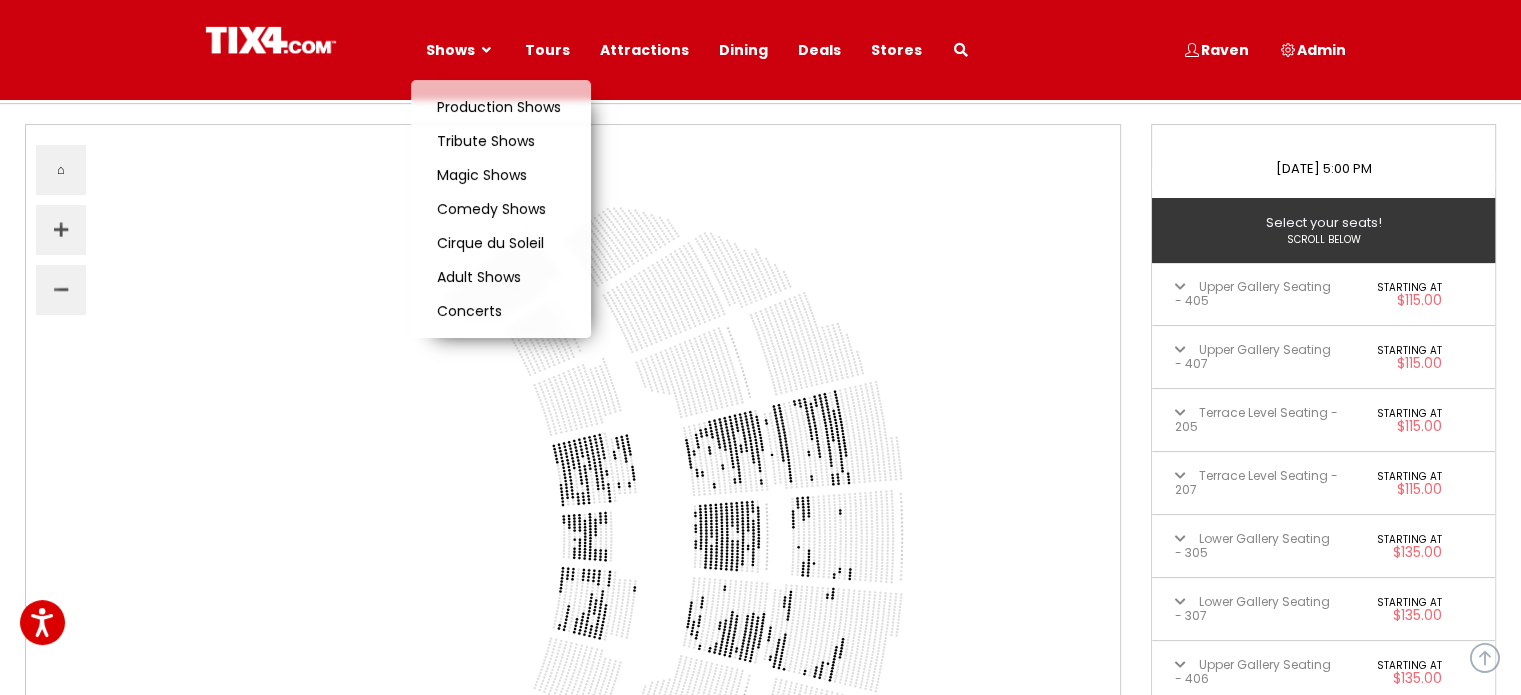 click on "Shows" at bounding box center (461, 50) 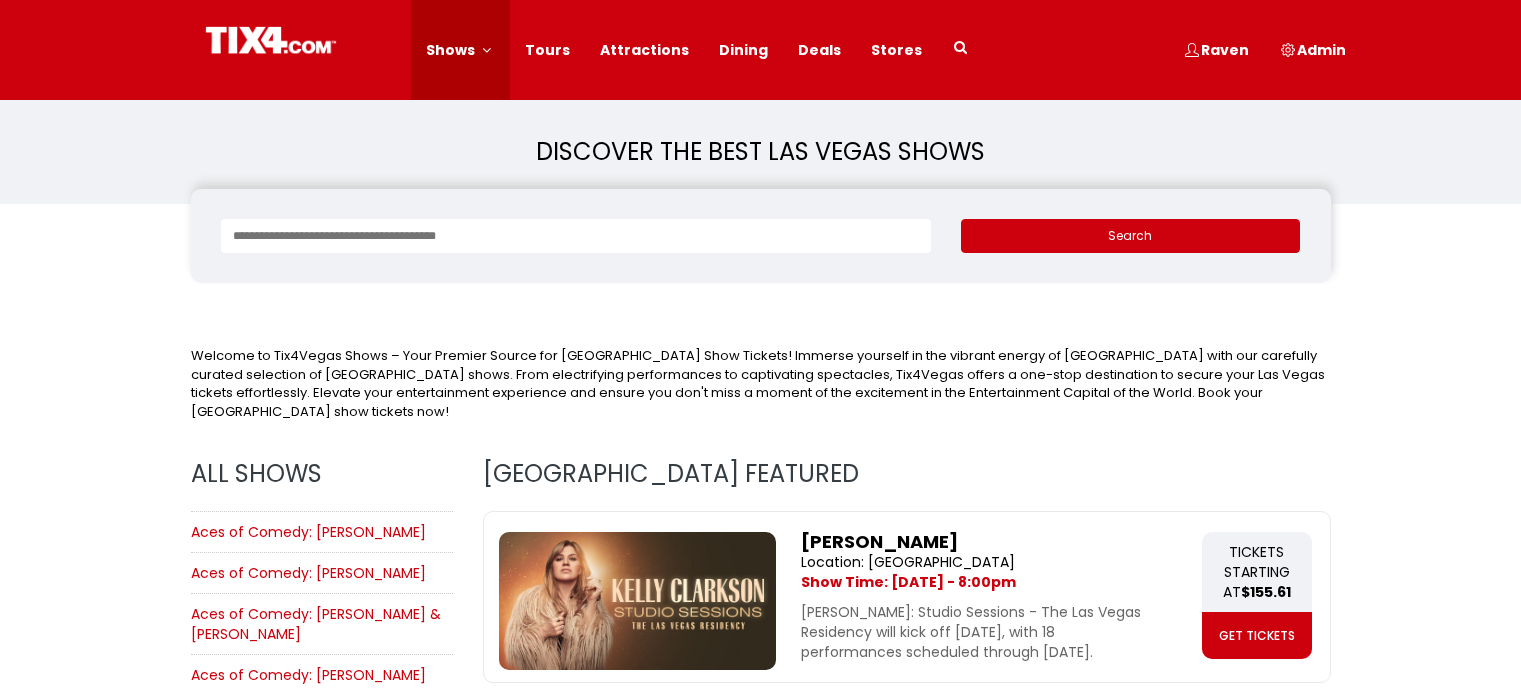 scroll, scrollTop: 0, scrollLeft: 0, axis: both 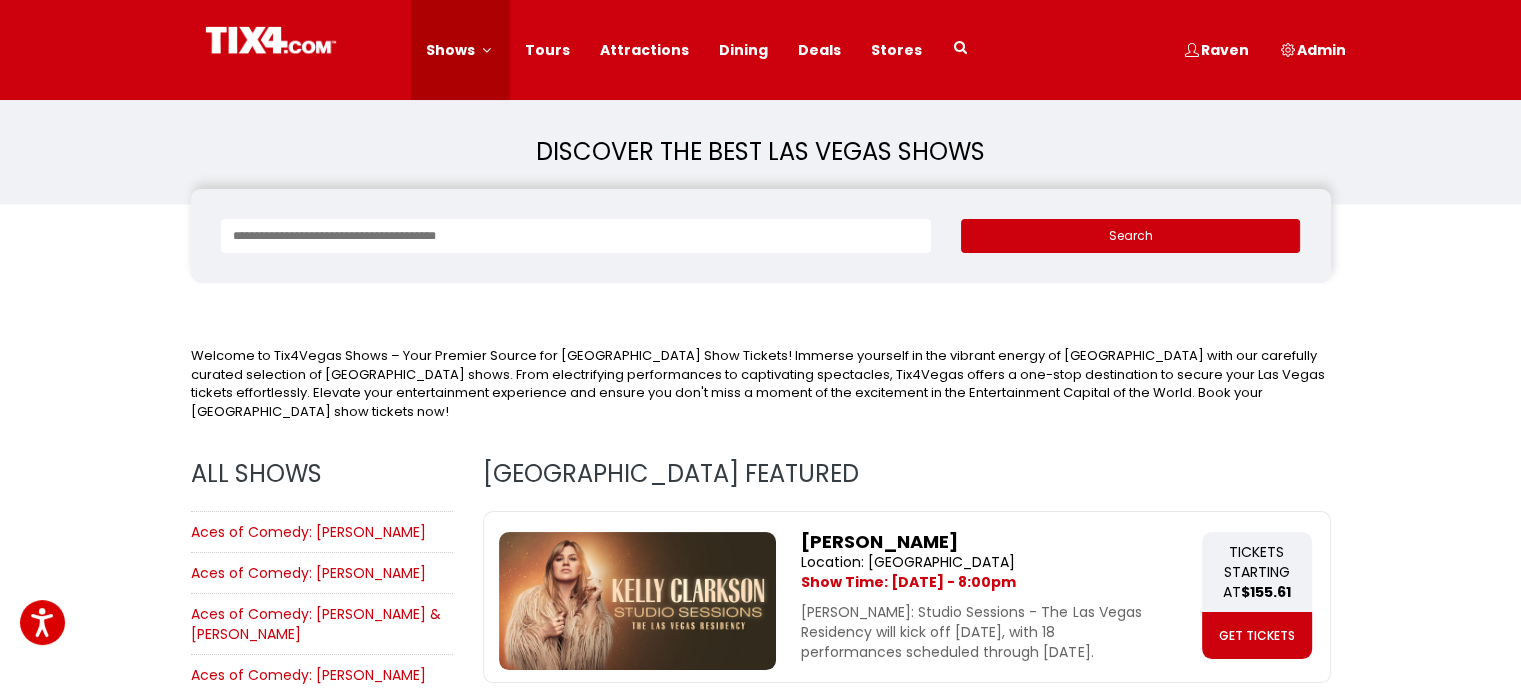 drag, startPoint x: 580, startPoint y: 203, endPoint x: 580, endPoint y: 243, distance: 40 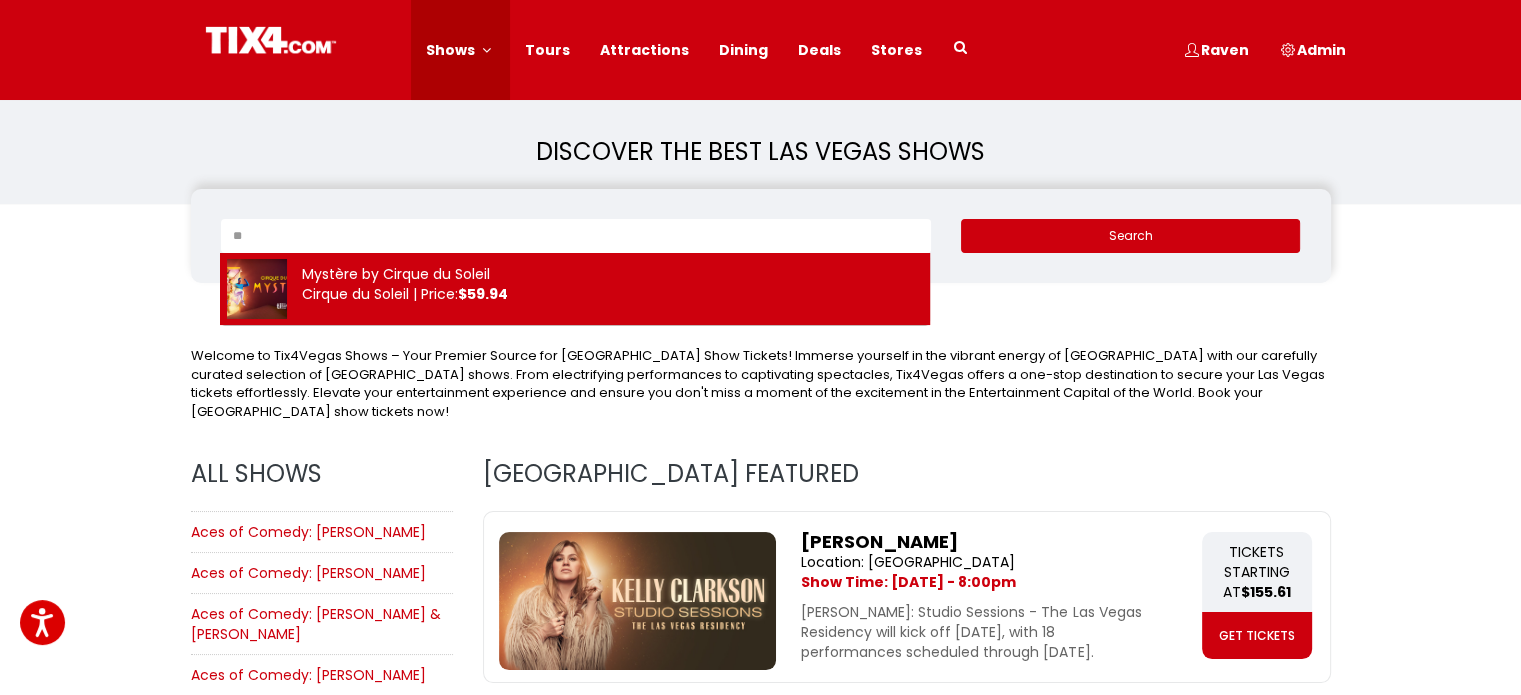 click on "Mystère by  Cirque du Soleil
Cirque du Soleil | Price:  $59.94" at bounding box center [397, 289] 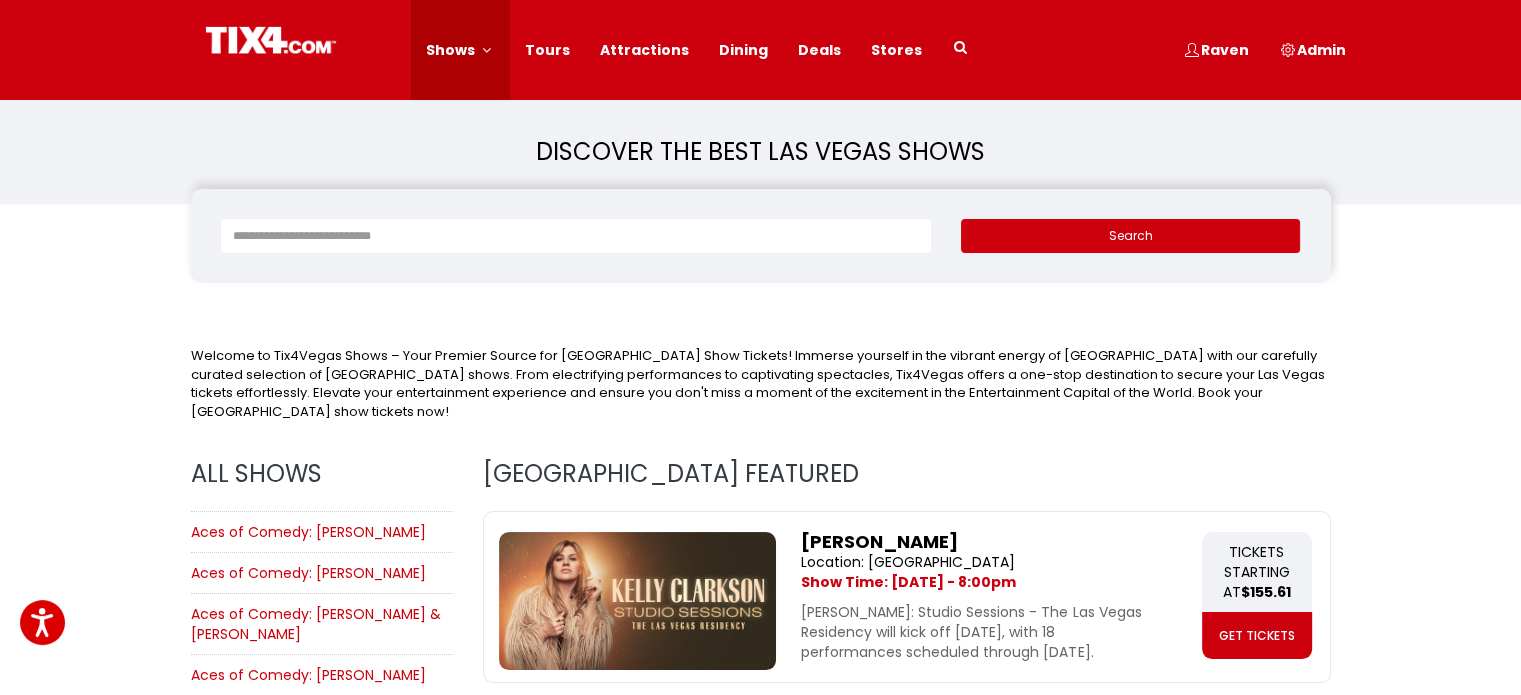 type on "**********" 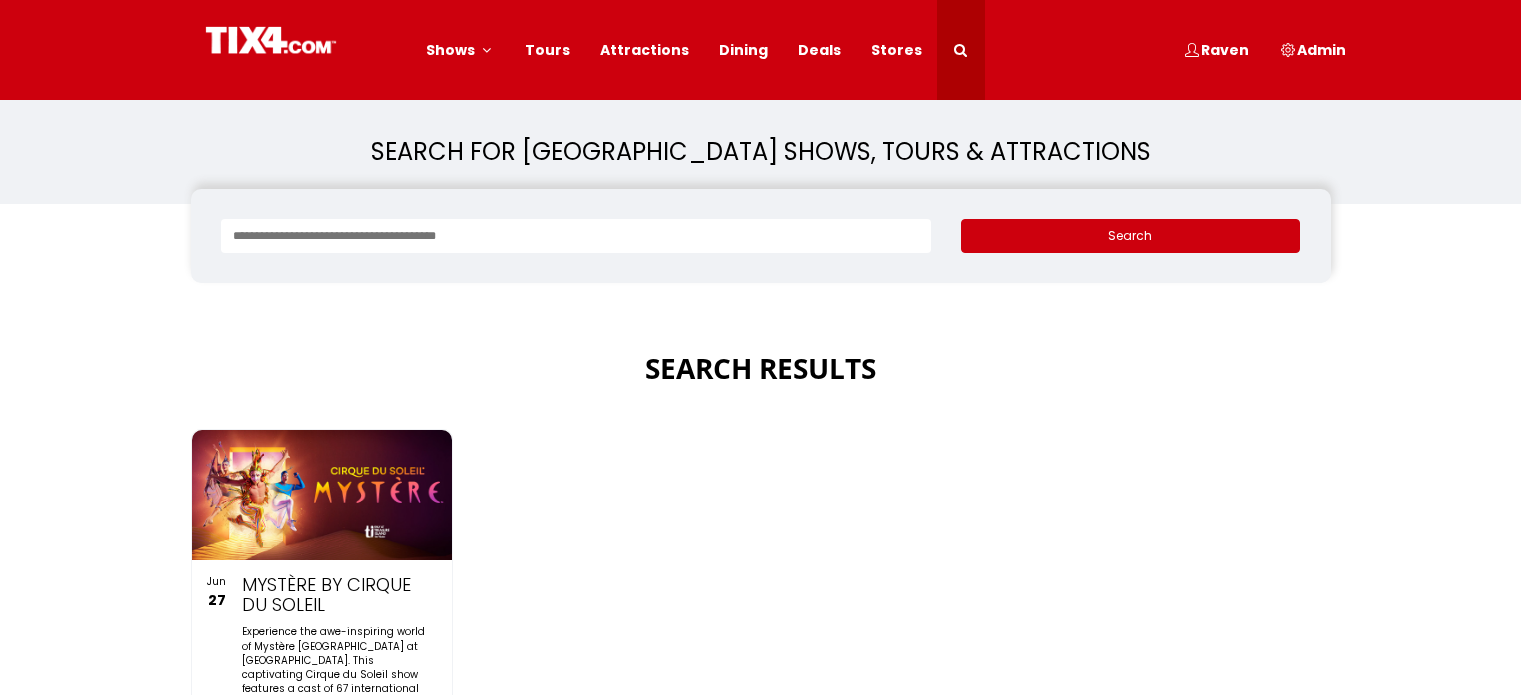 scroll, scrollTop: 0, scrollLeft: 0, axis: both 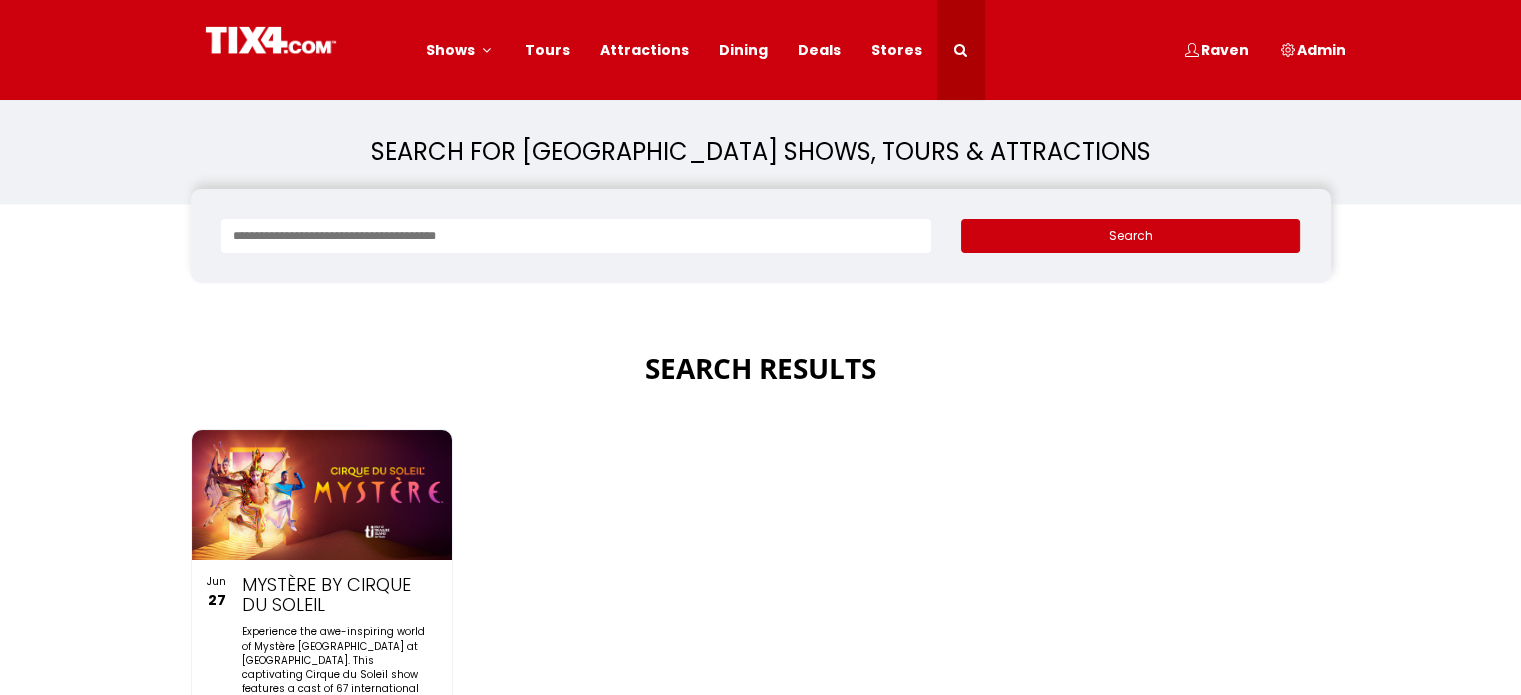 click at bounding box center [322, 495] 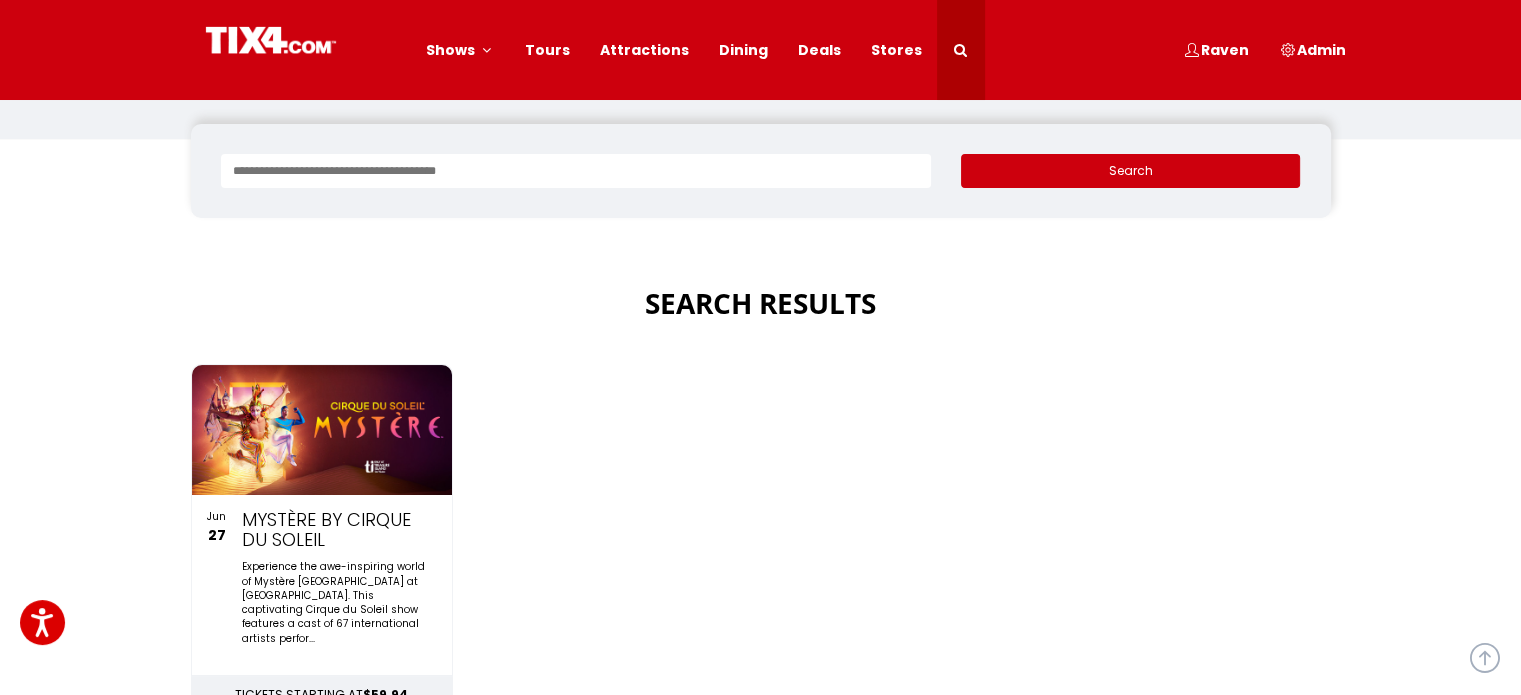 scroll, scrollTop: 100, scrollLeft: 0, axis: vertical 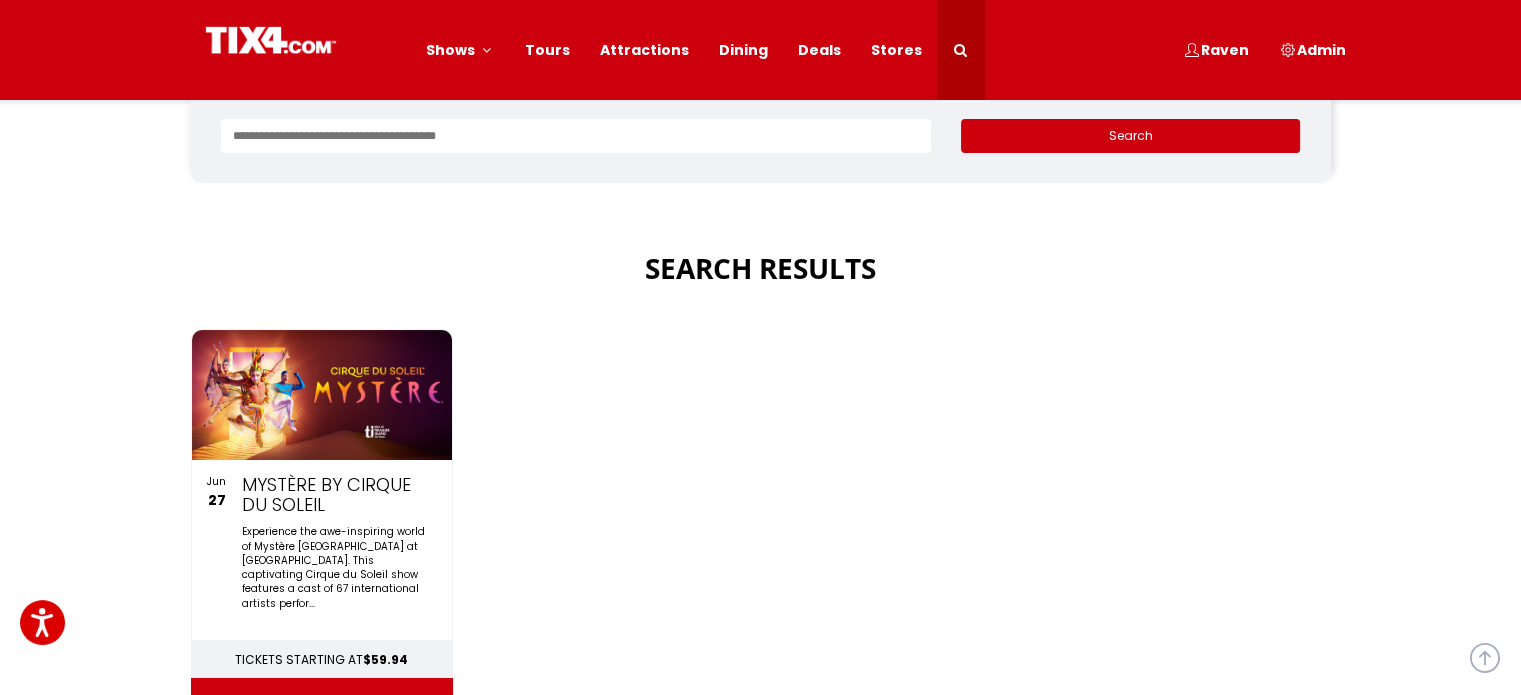 click at bounding box center [322, 395] 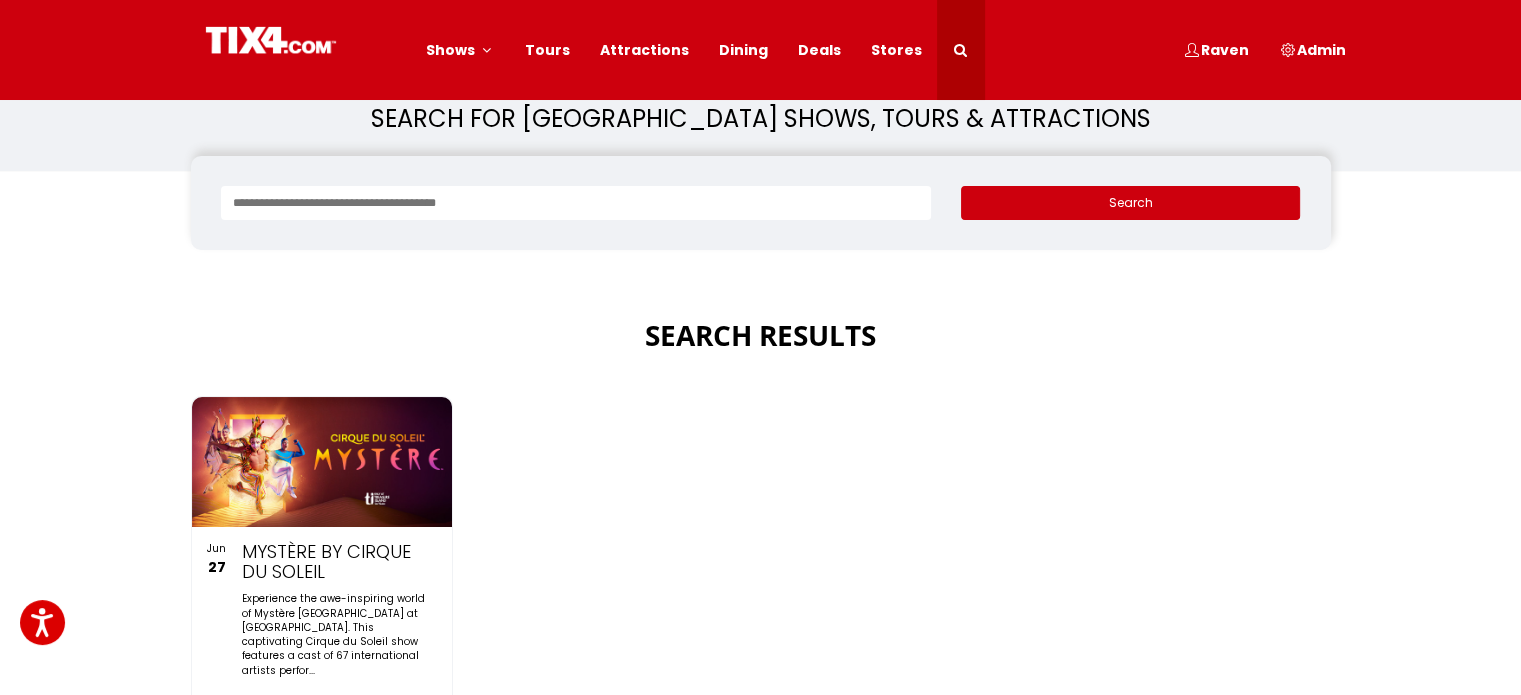 scroll, scrollTop: 0, scrollLeft: 0, axis: both 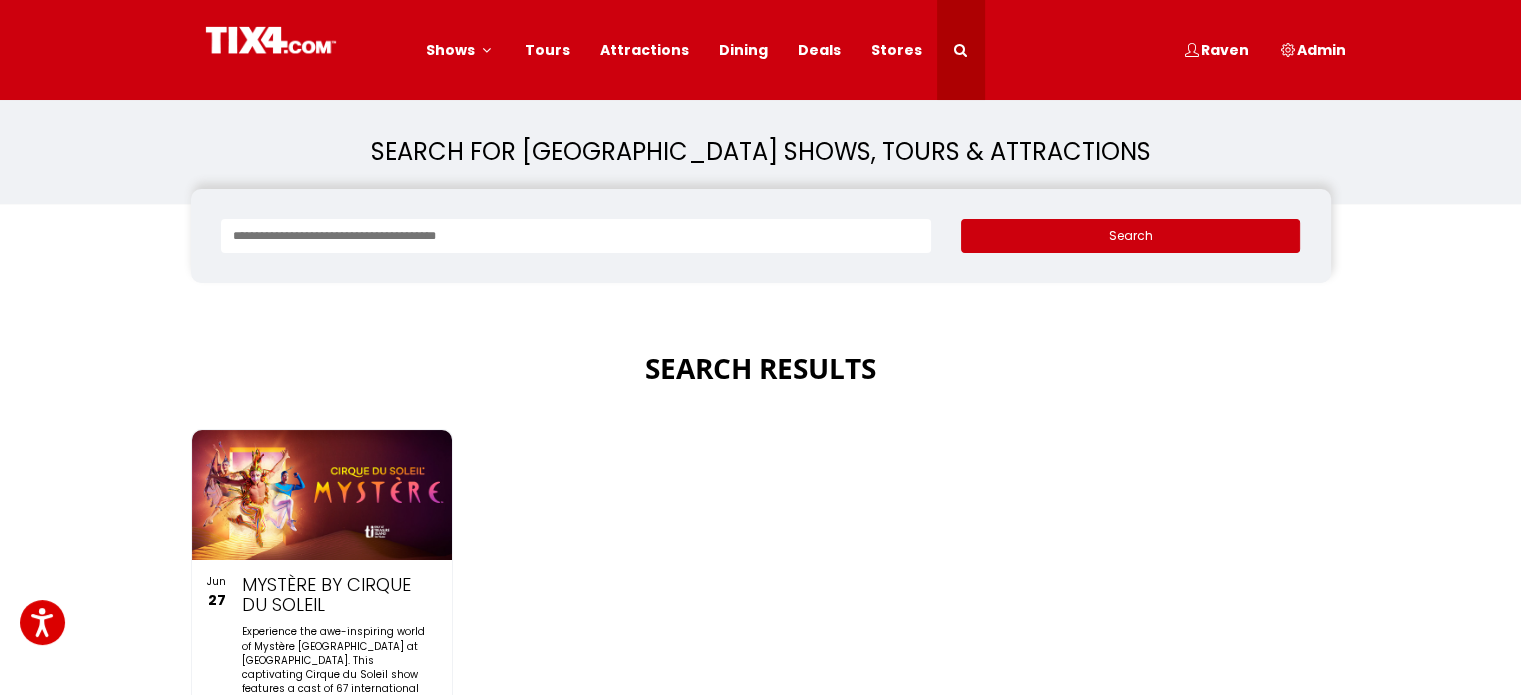 click at bounding box center (322, 495) 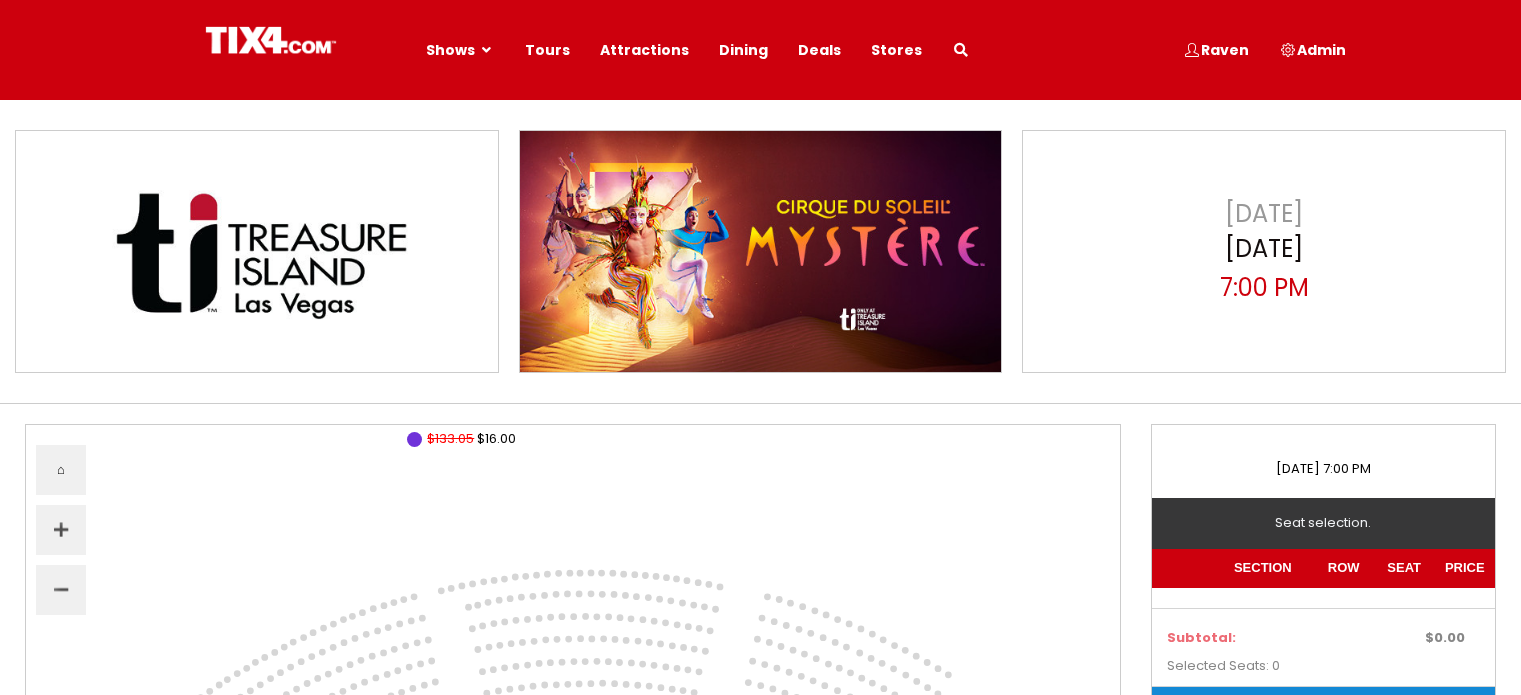 scroll, scrollTop: 0, scrollLeft: 0, axis: both 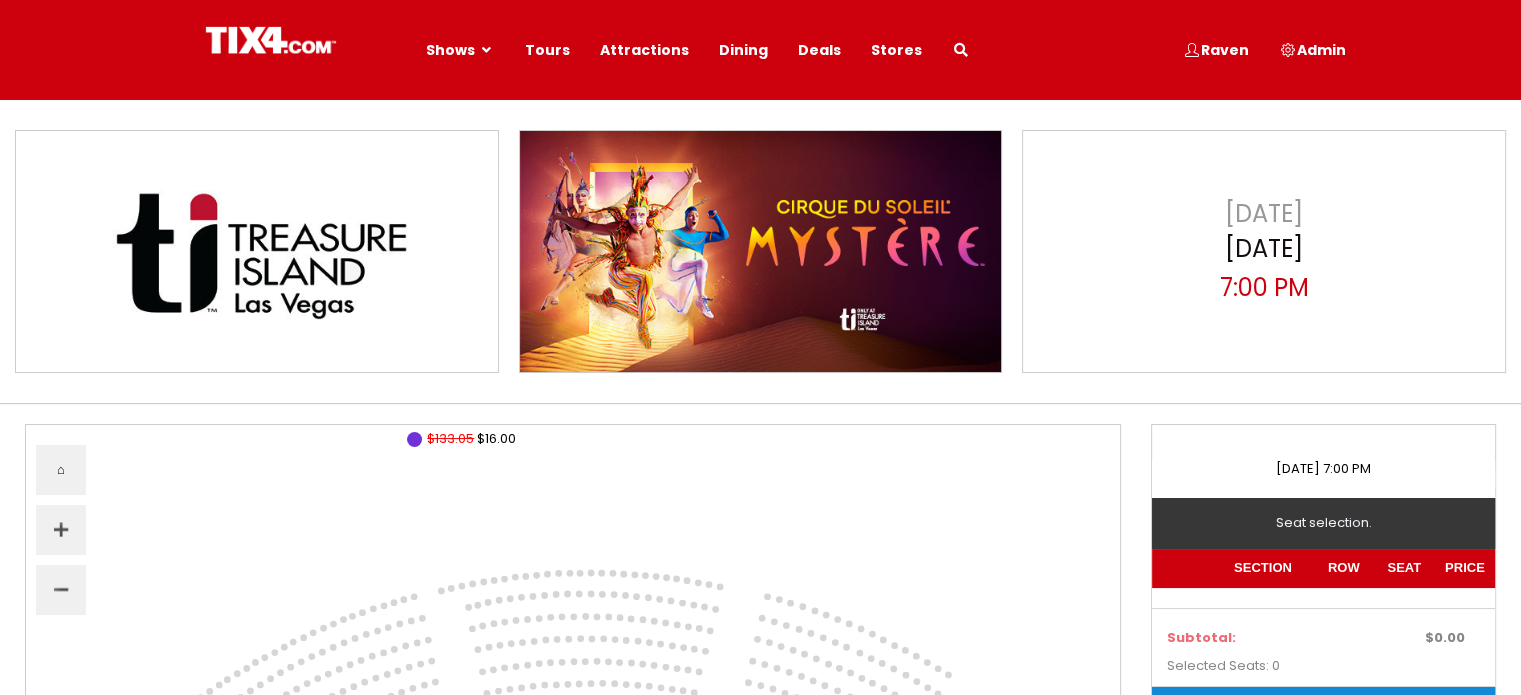 select 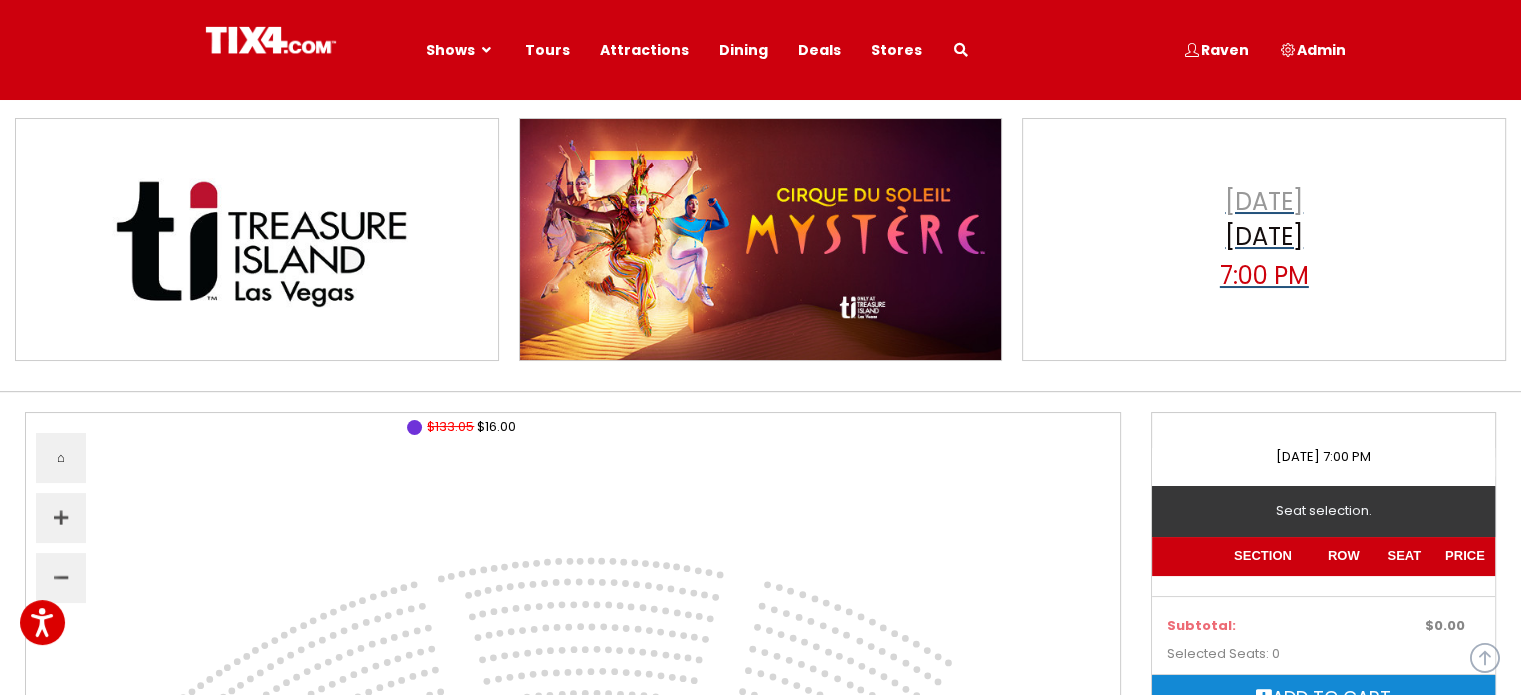 scroll, scrollTop: 0, scrollLeft: 0, axis: both 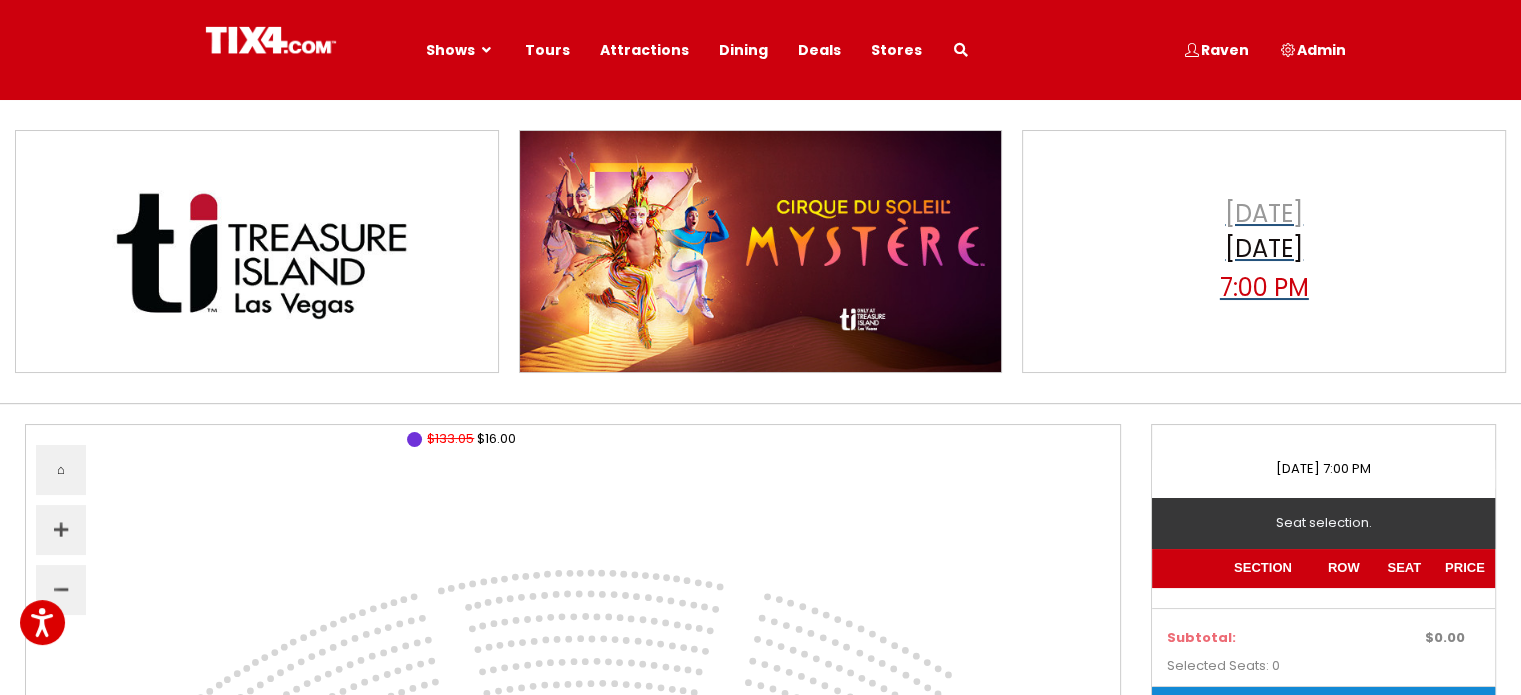 click on "[DATE]
7:00 PM" at bounding box center (1264, 251) 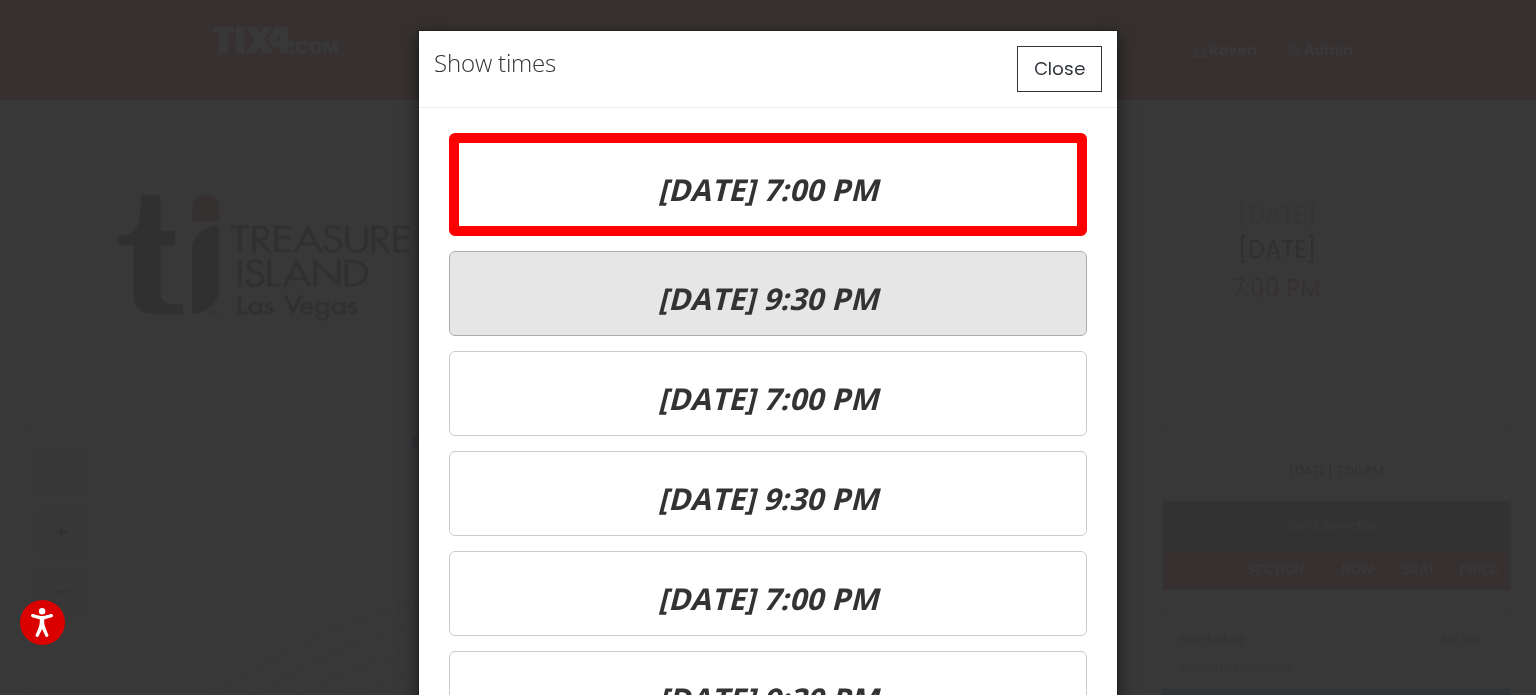 click on "[DATE] 9:30 PM" at bounding box center (768, 298) 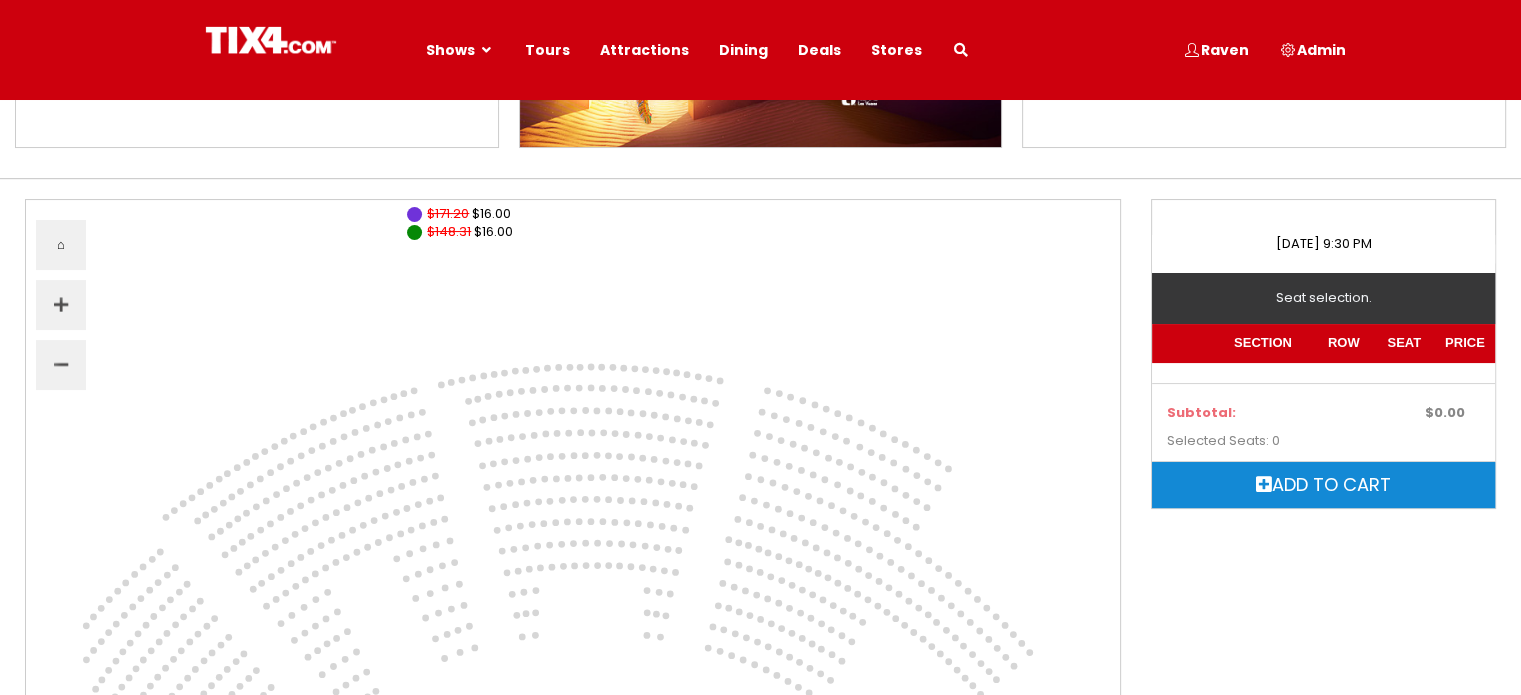 scroll, scrollTop: 0, scrollLeft: 0, axis: both 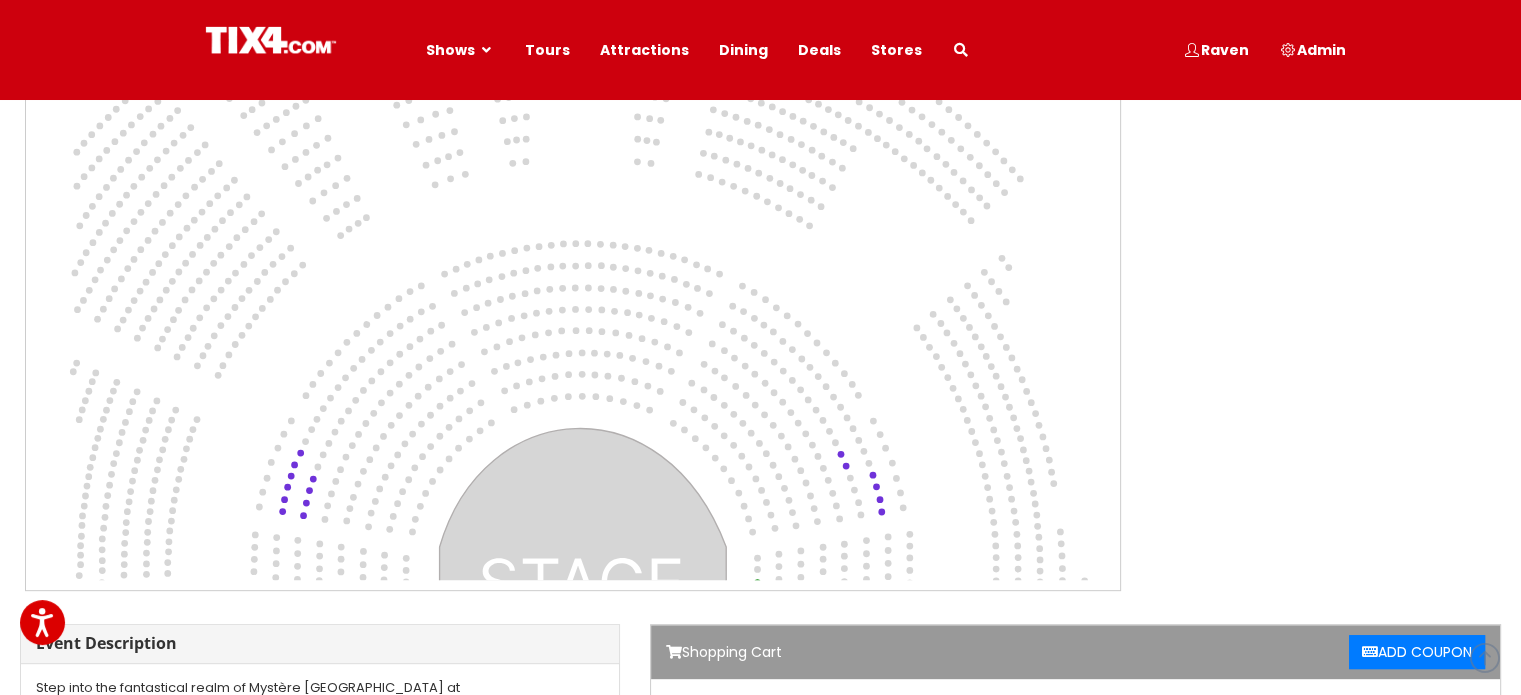 click 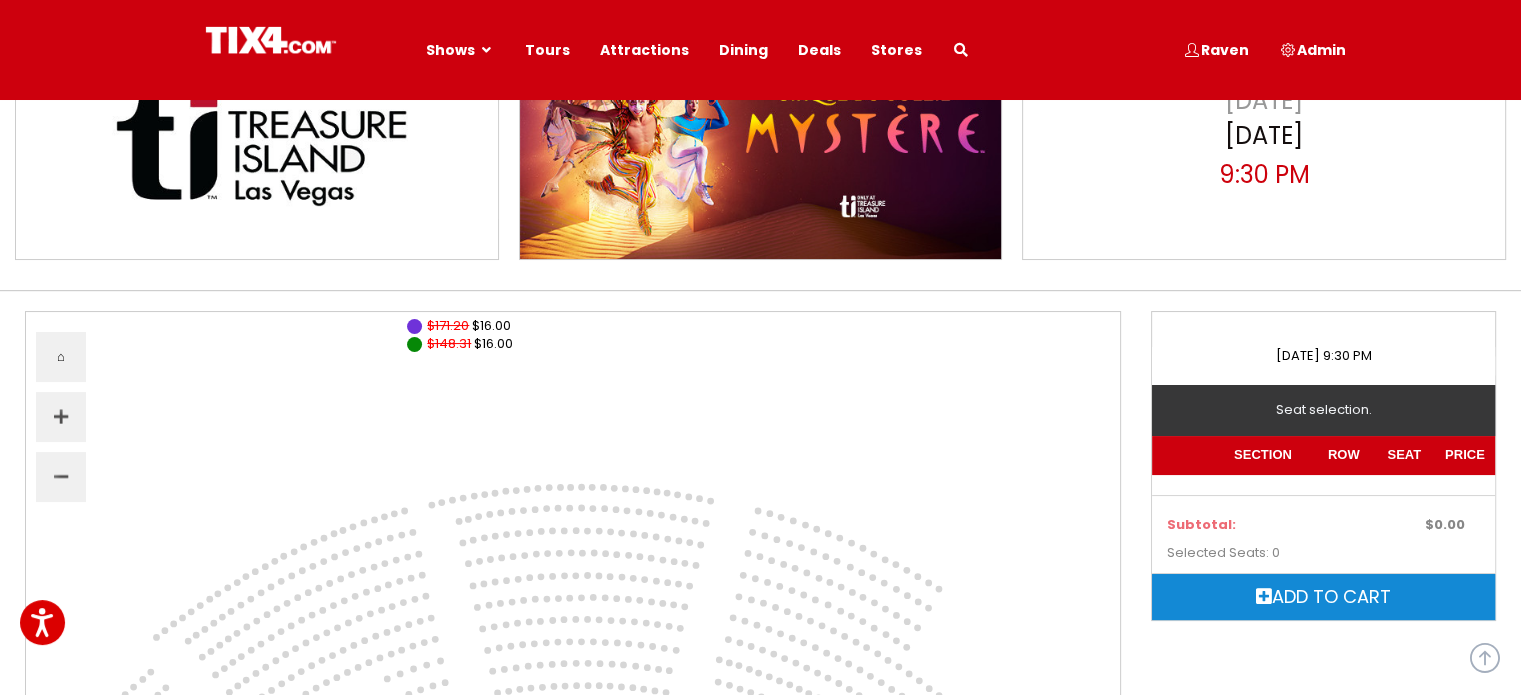 scroll, scrollTop: 0, scrollLeft: 0, axis: both 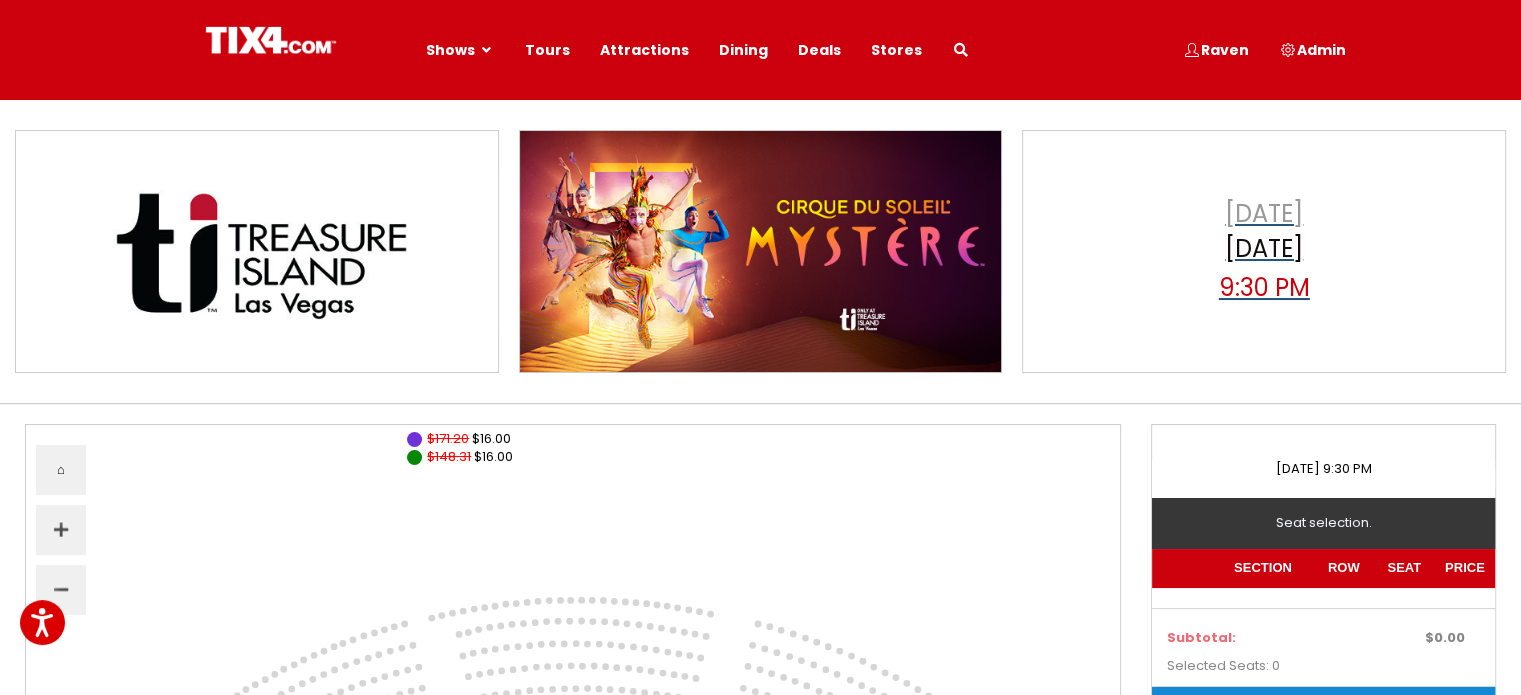 click on "Jul 1, 2025" at bounding box center [1264, 251] 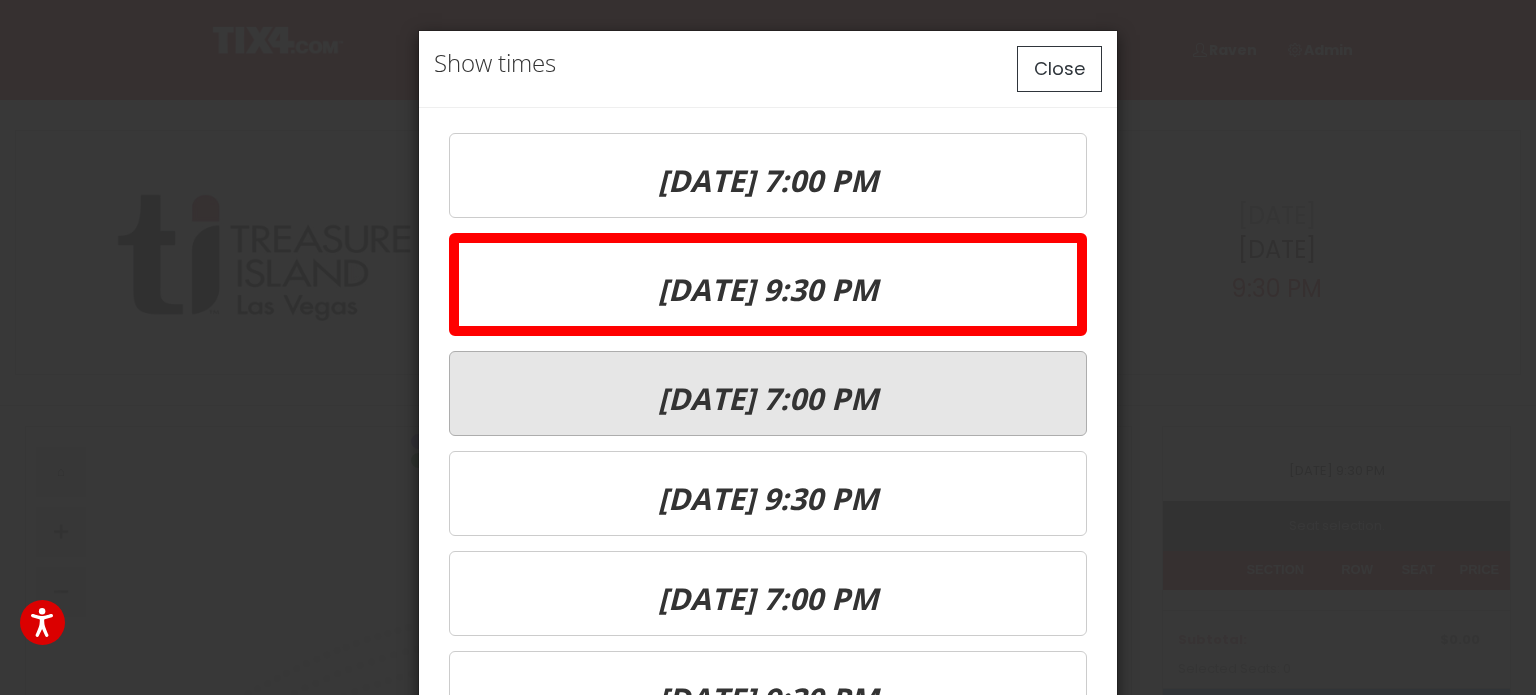 click on "[DATE] 7:00 PM" at bounding box center [768, 398] 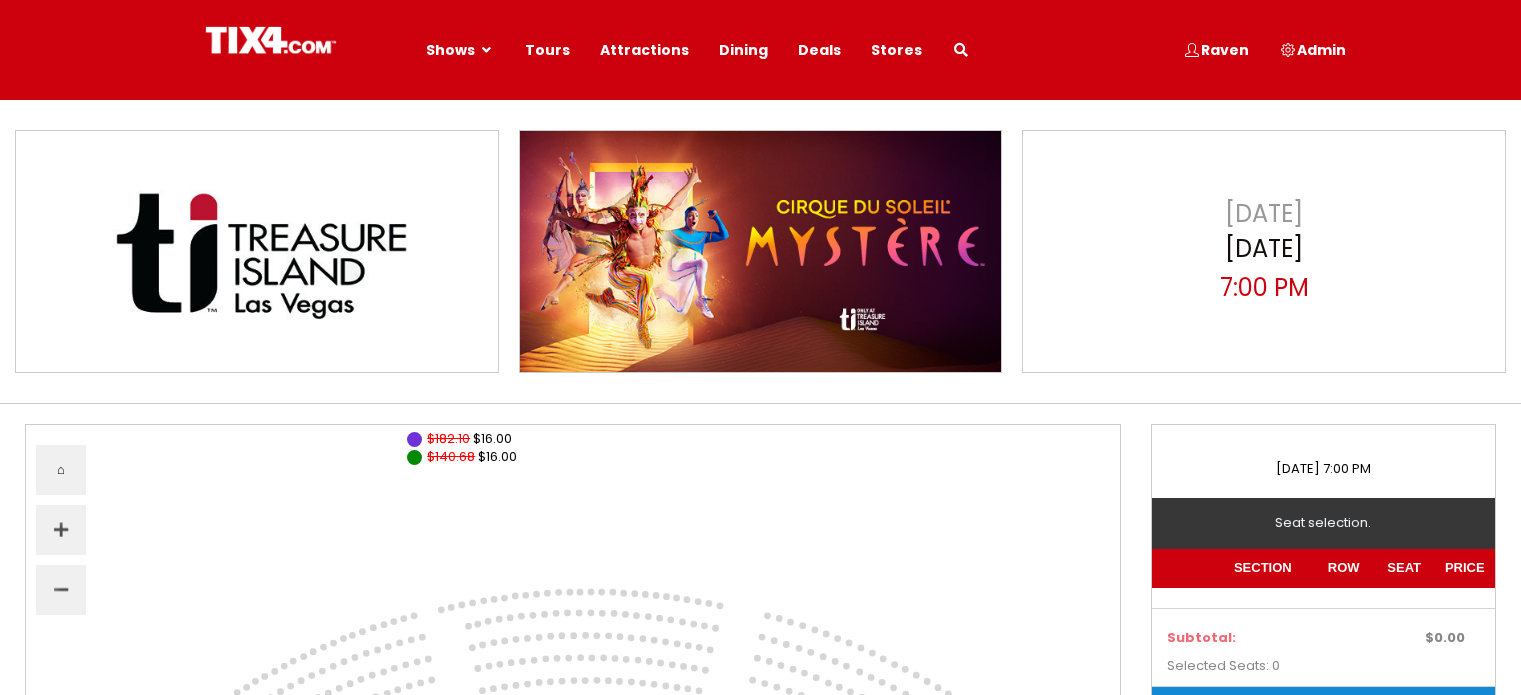 scroll, scrollTop: 0, scrollLeft: 0, axis: both 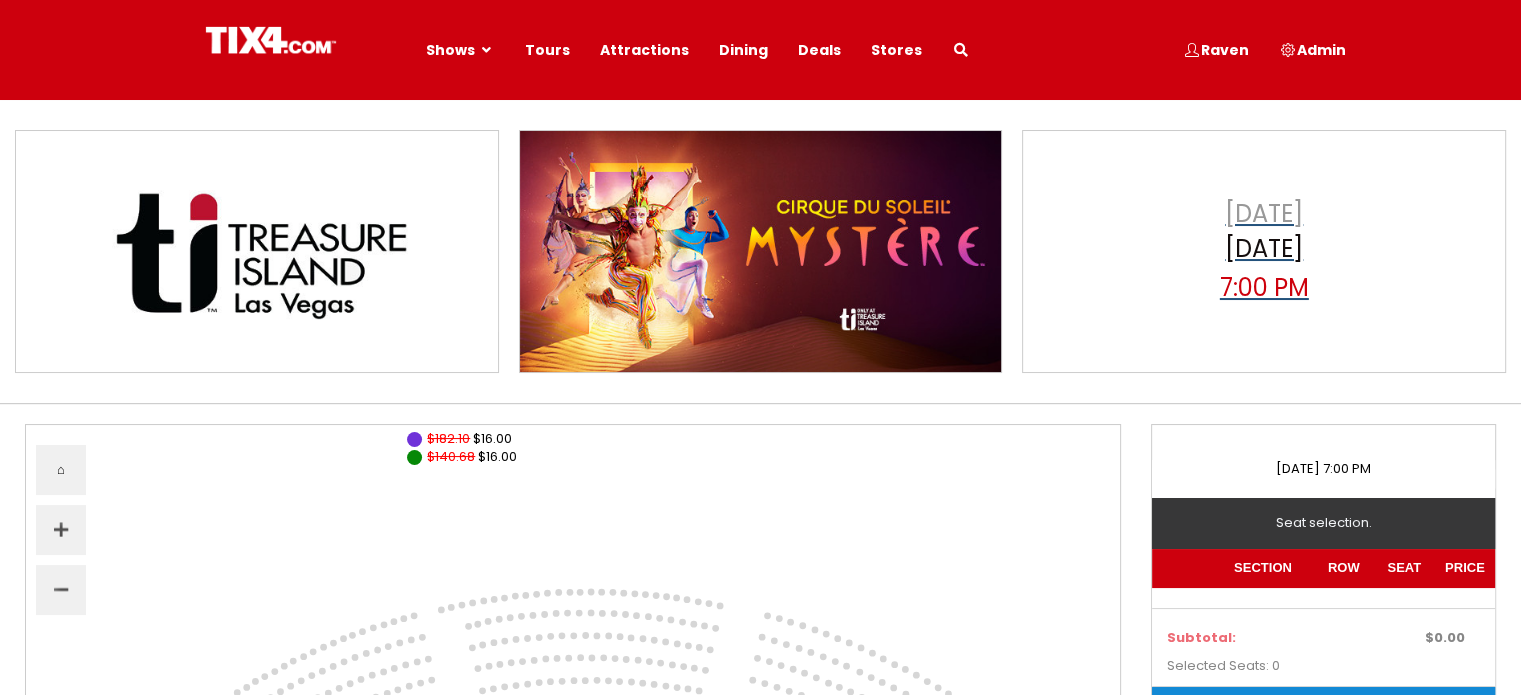 select 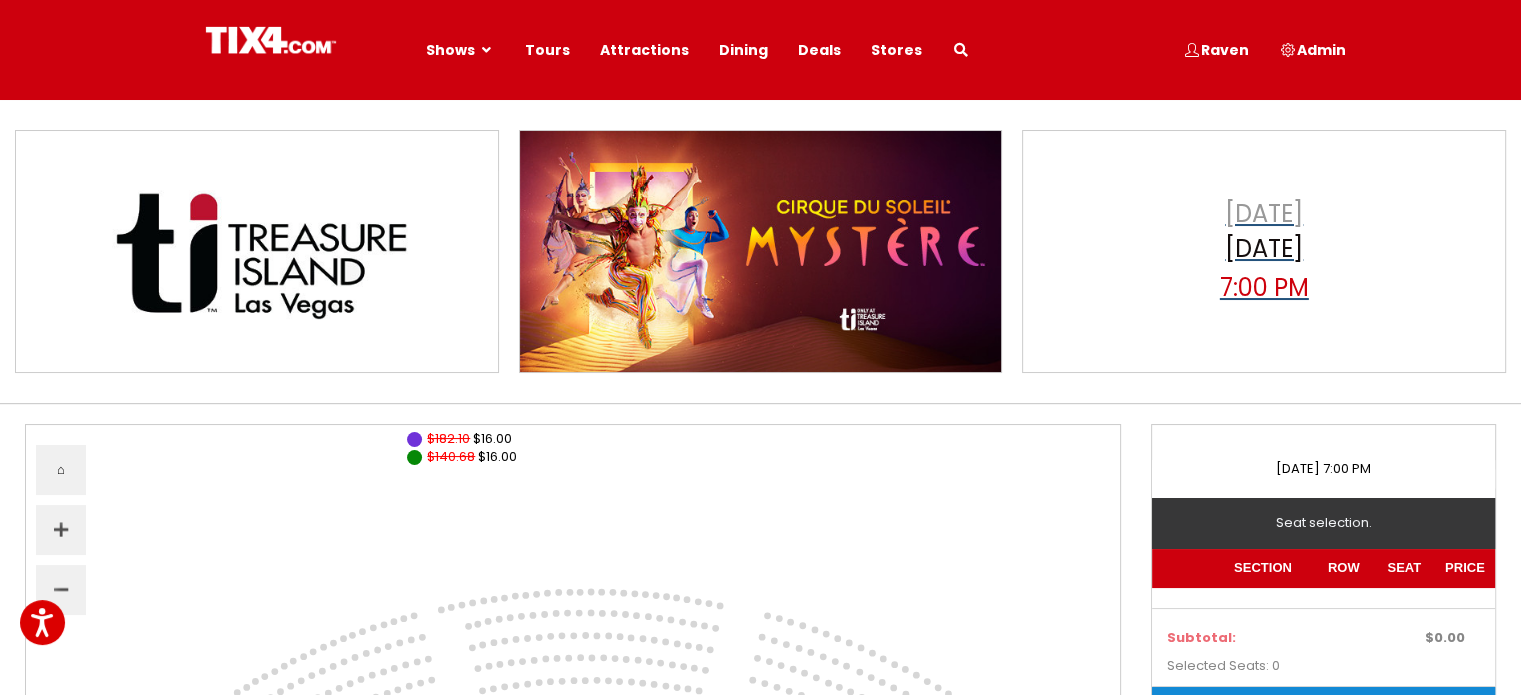click on "7:00 PM" at bounding box center (1264, 288) 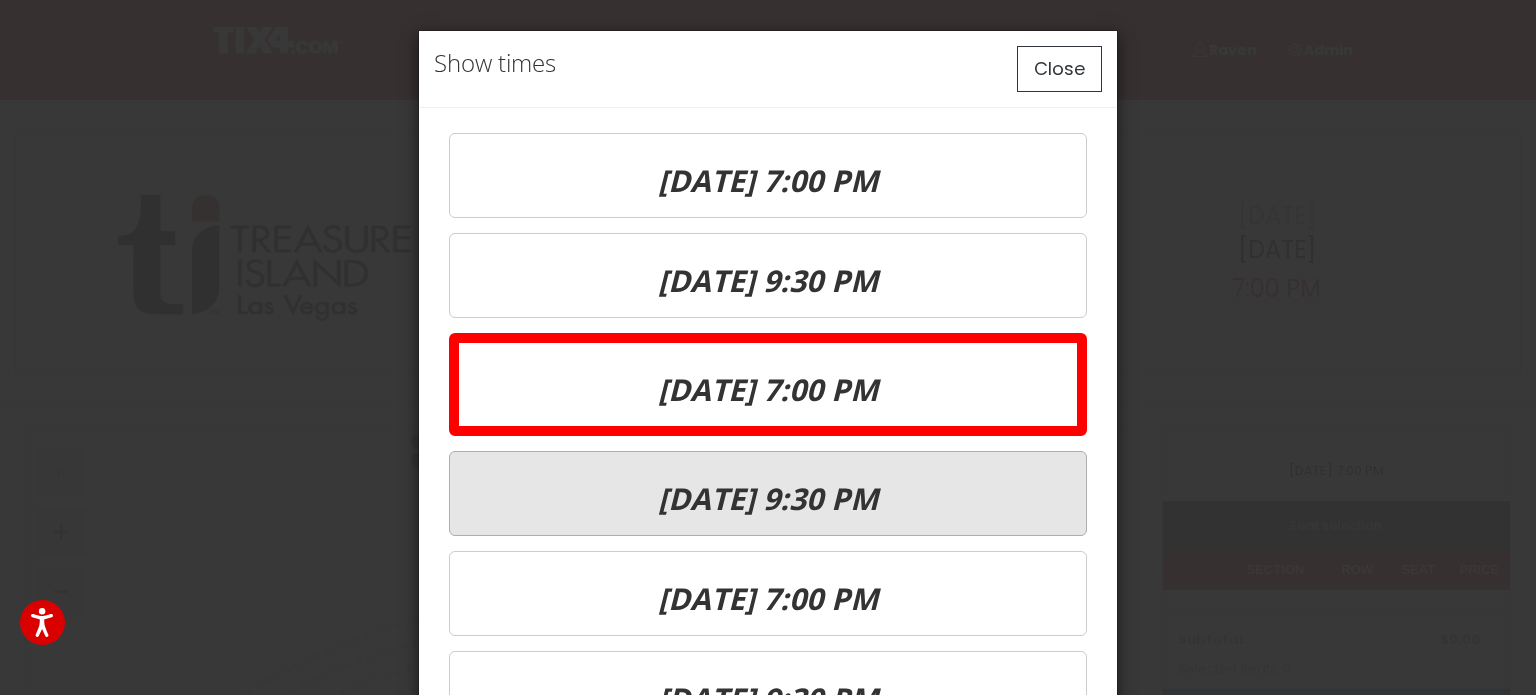 click on "[DATE] 9:30 PM" at bounding box center (768, 498) 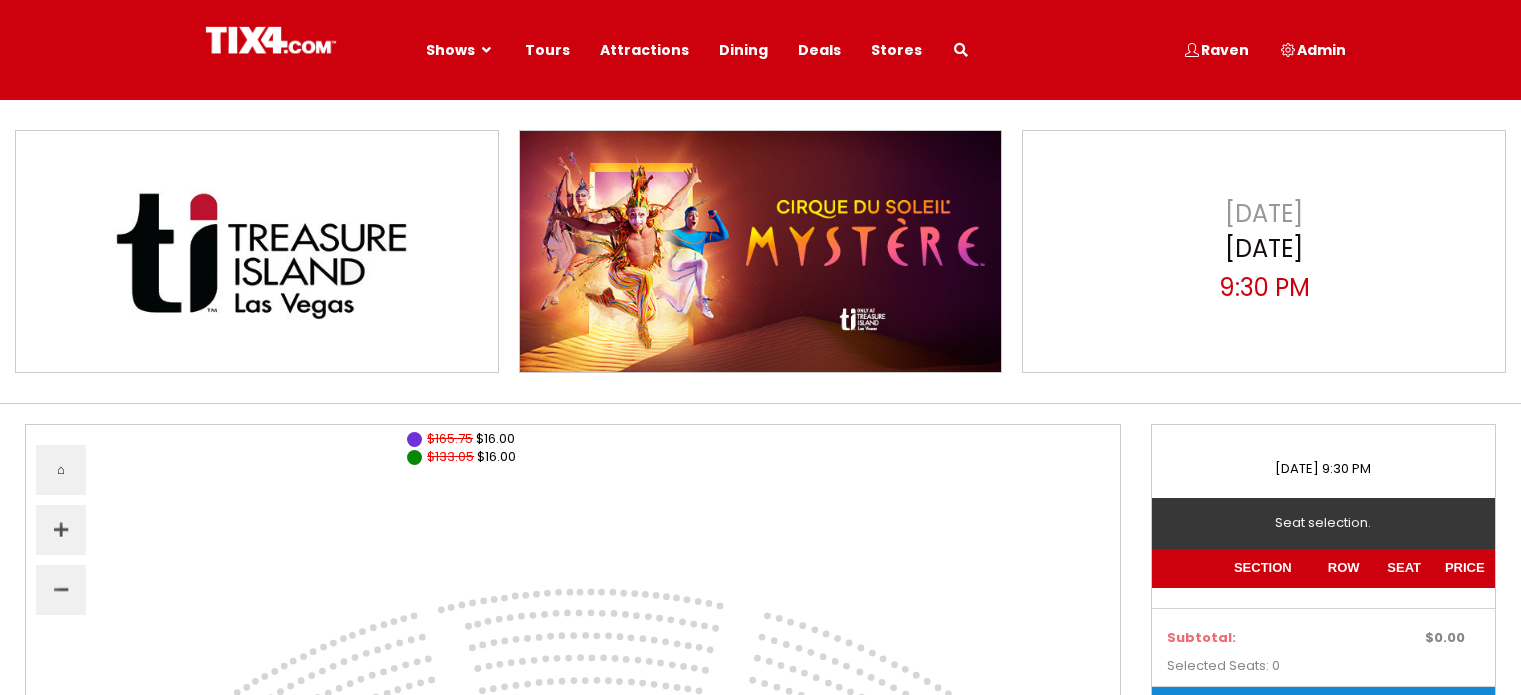 scroll, scrollTop: 0, scrollLeft: 0, axis: both 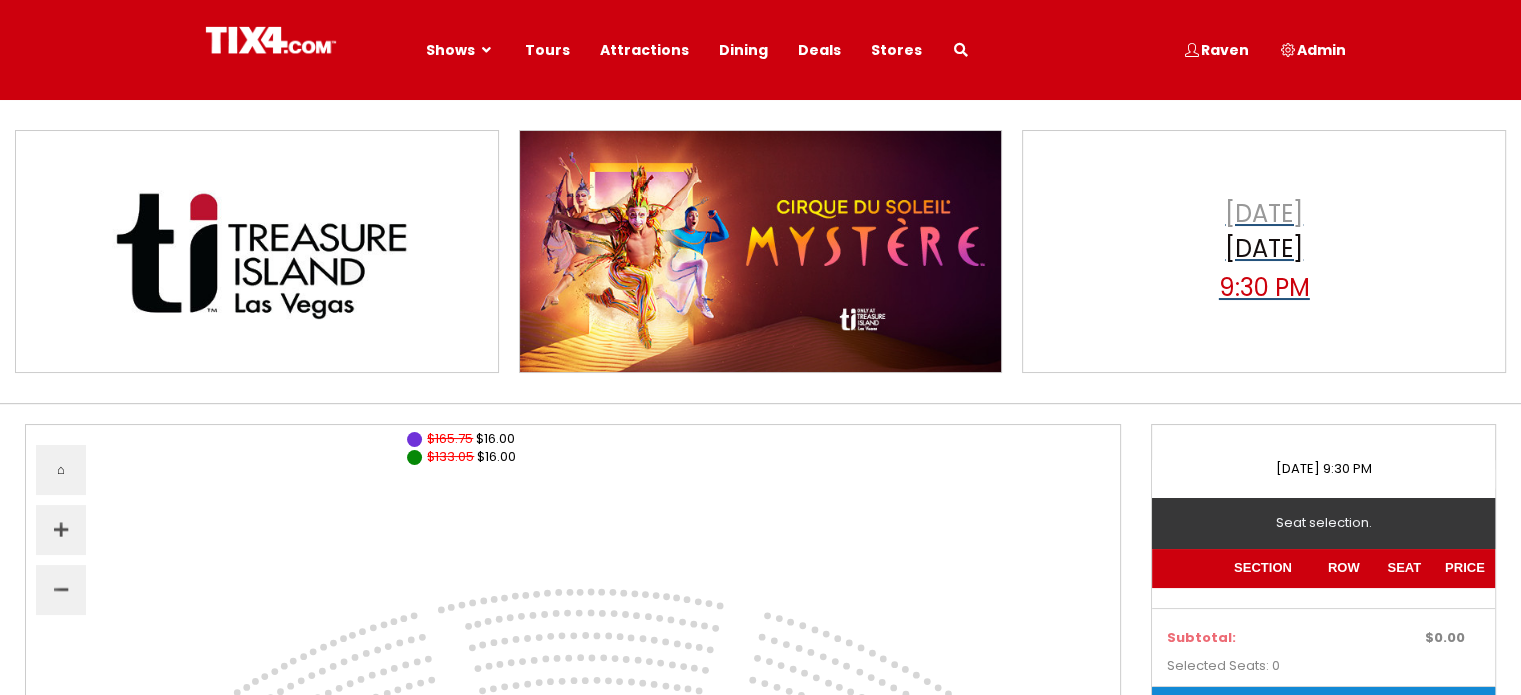 select 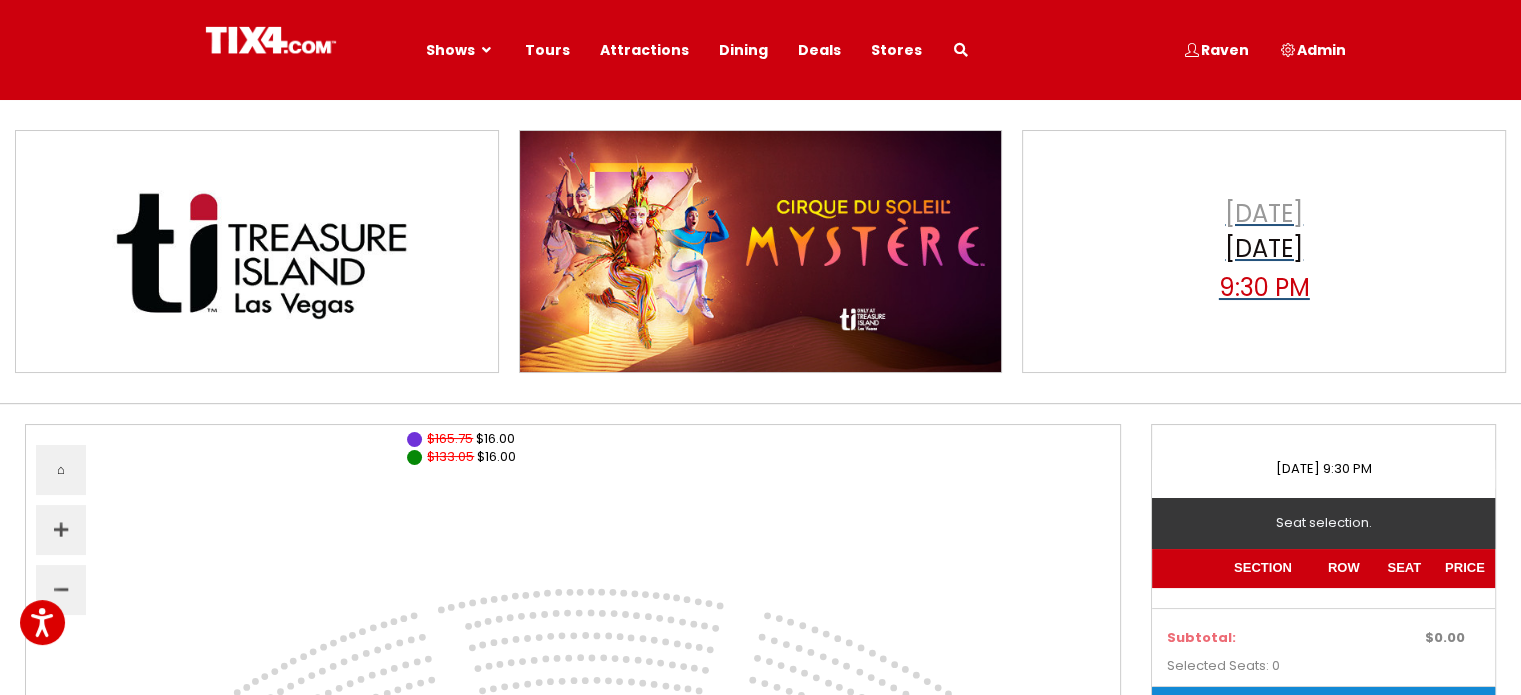 click on "[DATE]" at bounding box center (1264, 251) 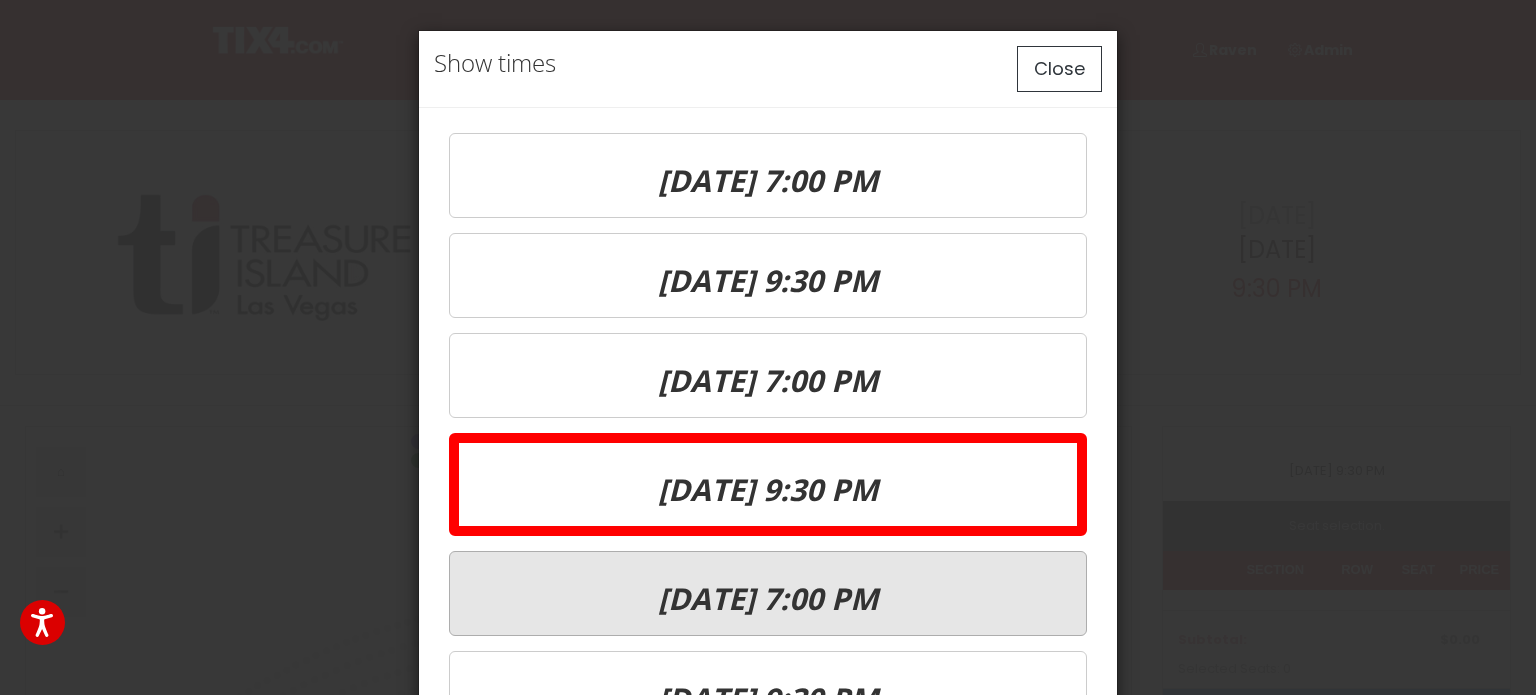 click on "[DATE] 7:00 PM" at bounding box center (768, 598) 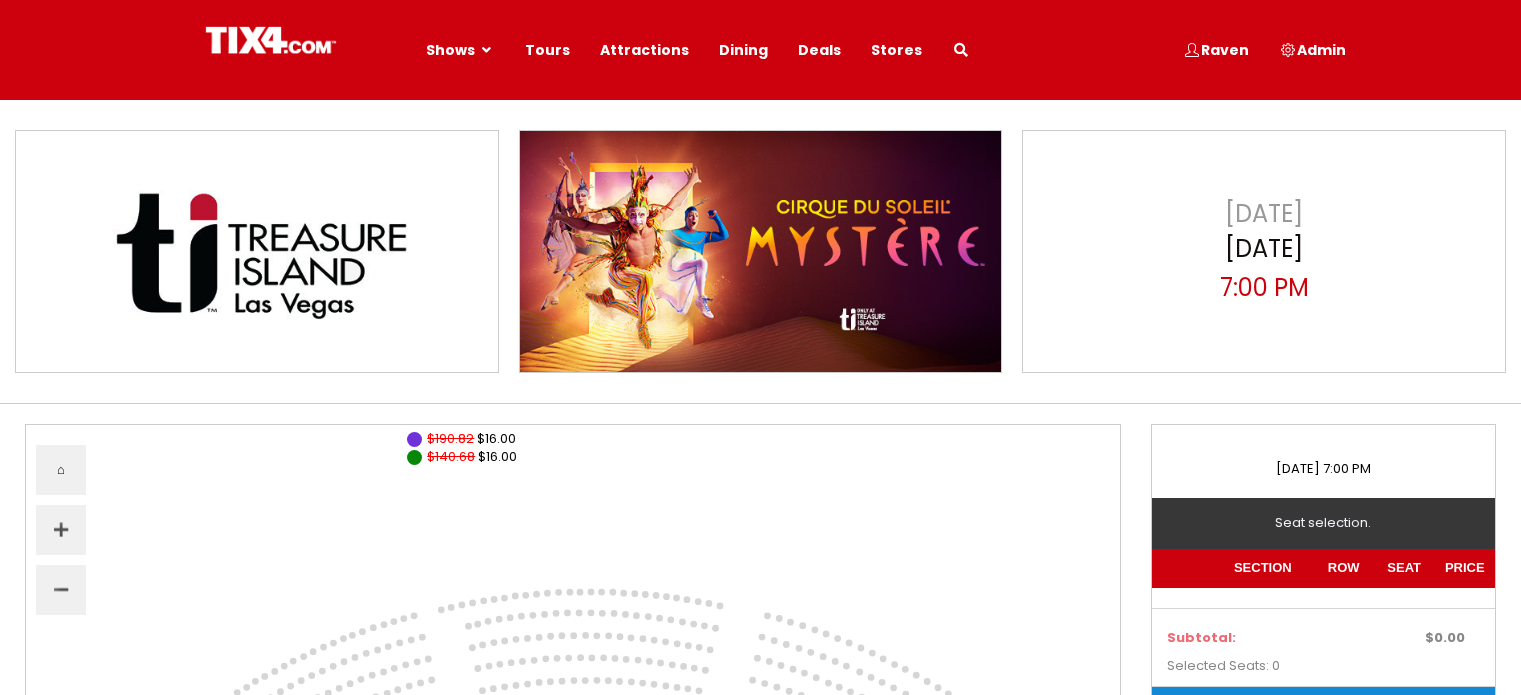 scroll, scrollTop: 0, scrollLeft: 0, axis: both 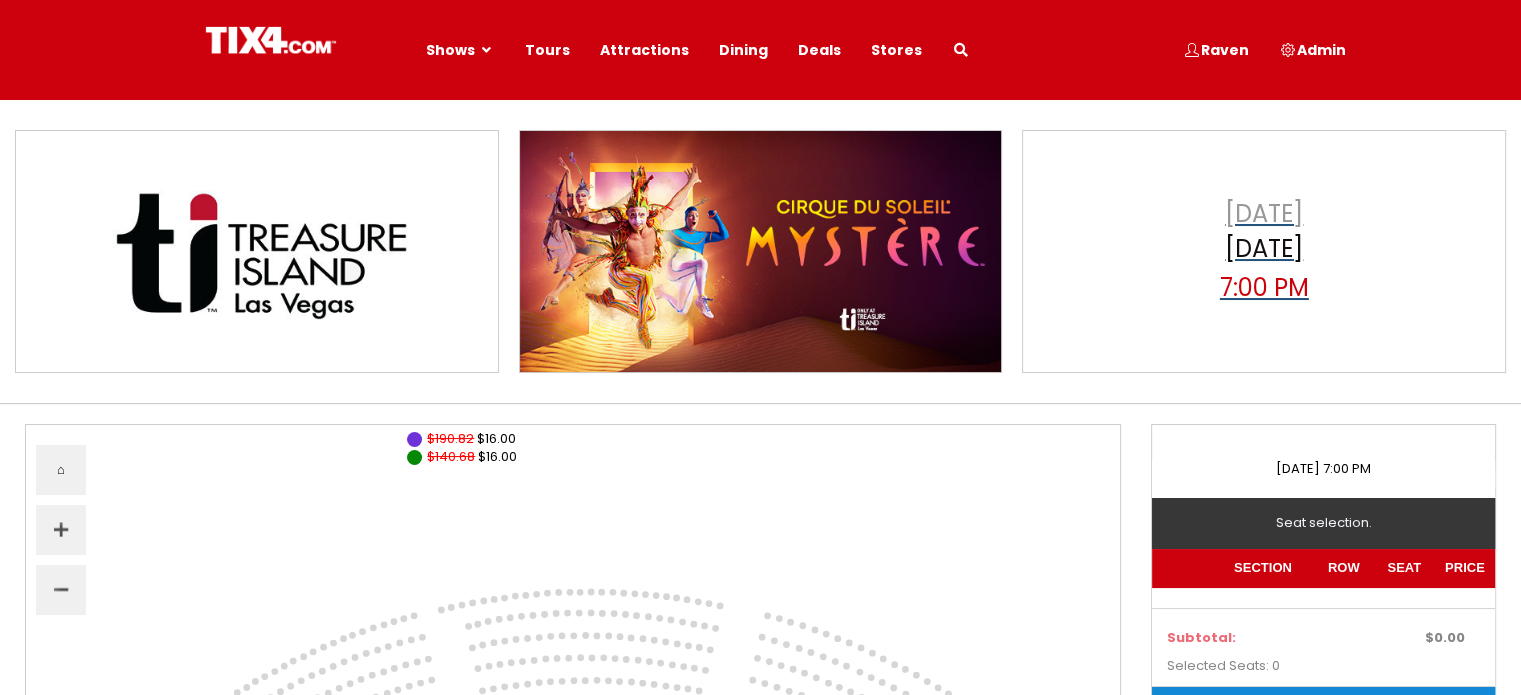 select 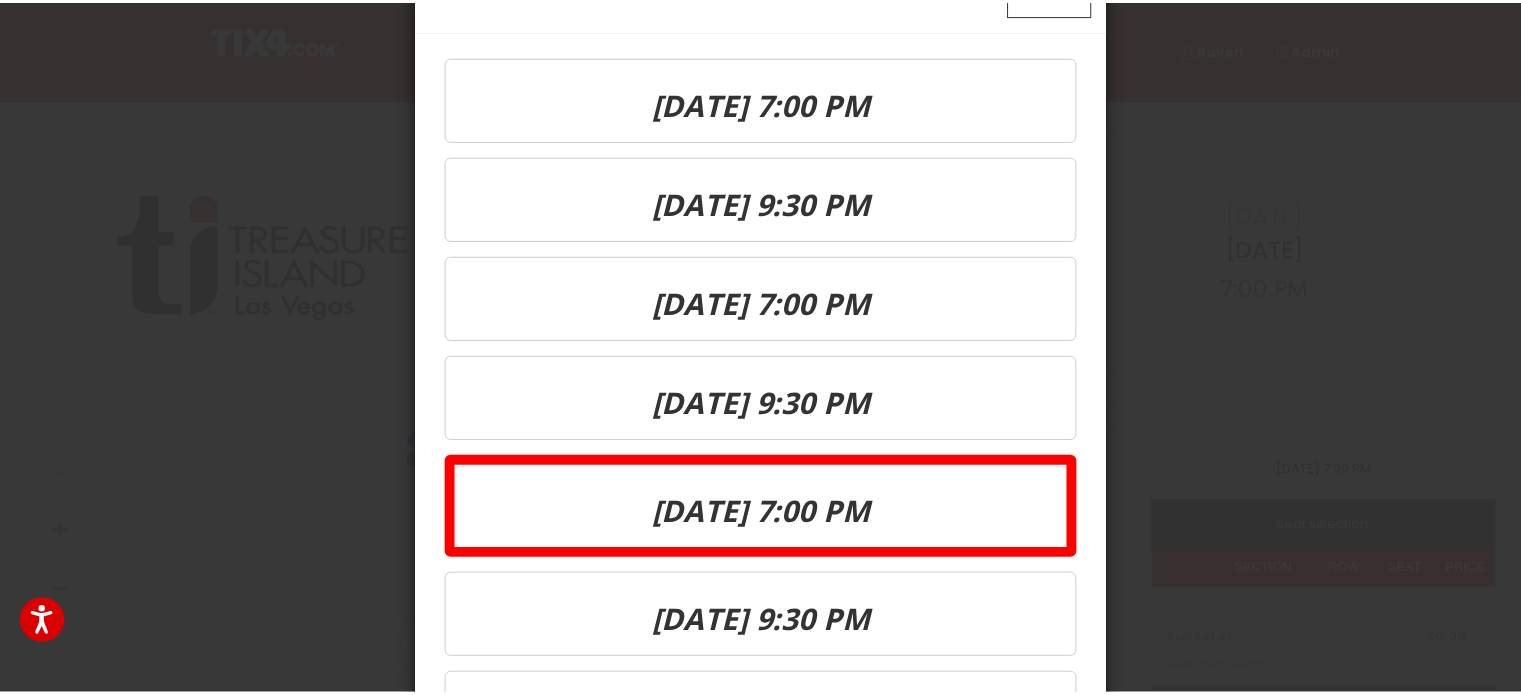 scroll, scrollTop: 200, scrollLeft: 0, axis: vertical 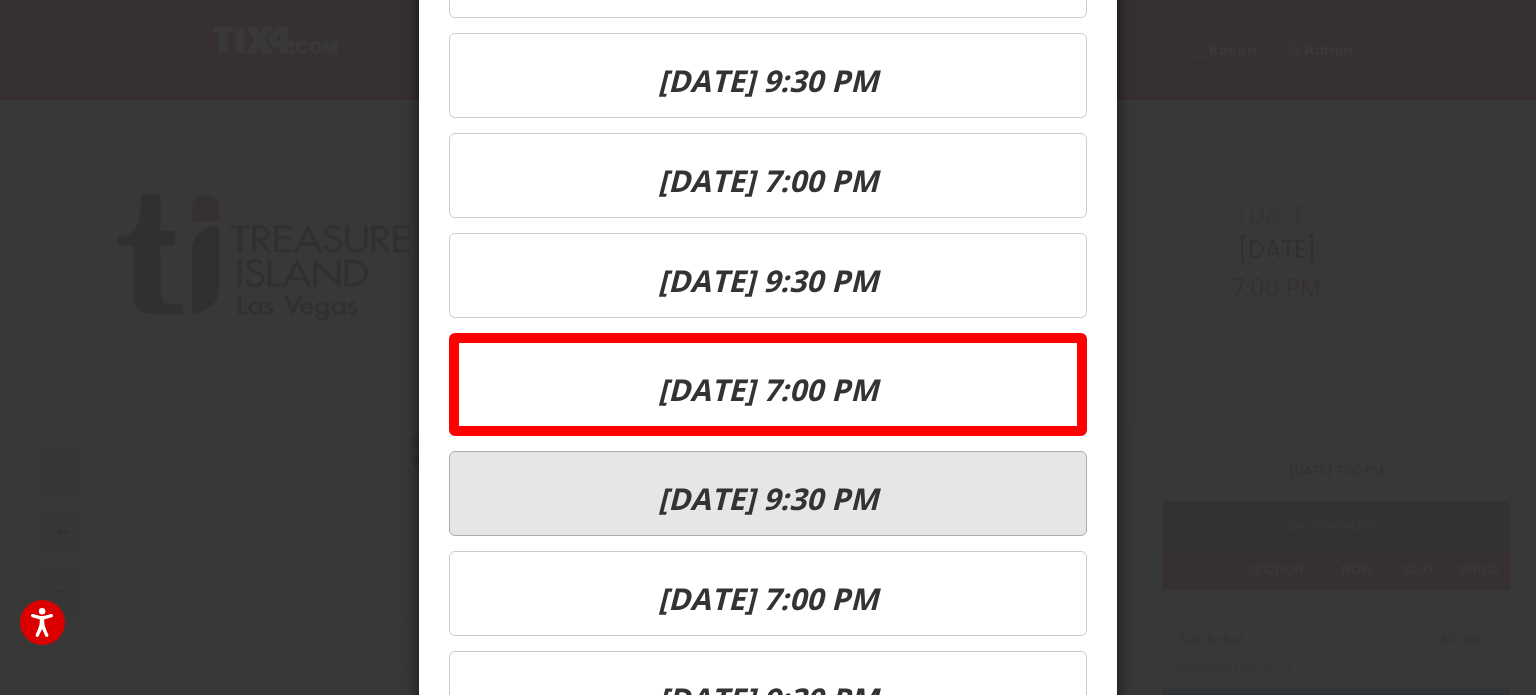 click on "Sat, Jul 5th, 2025 @ 9:30 PM" at bounding box center [768, 493] 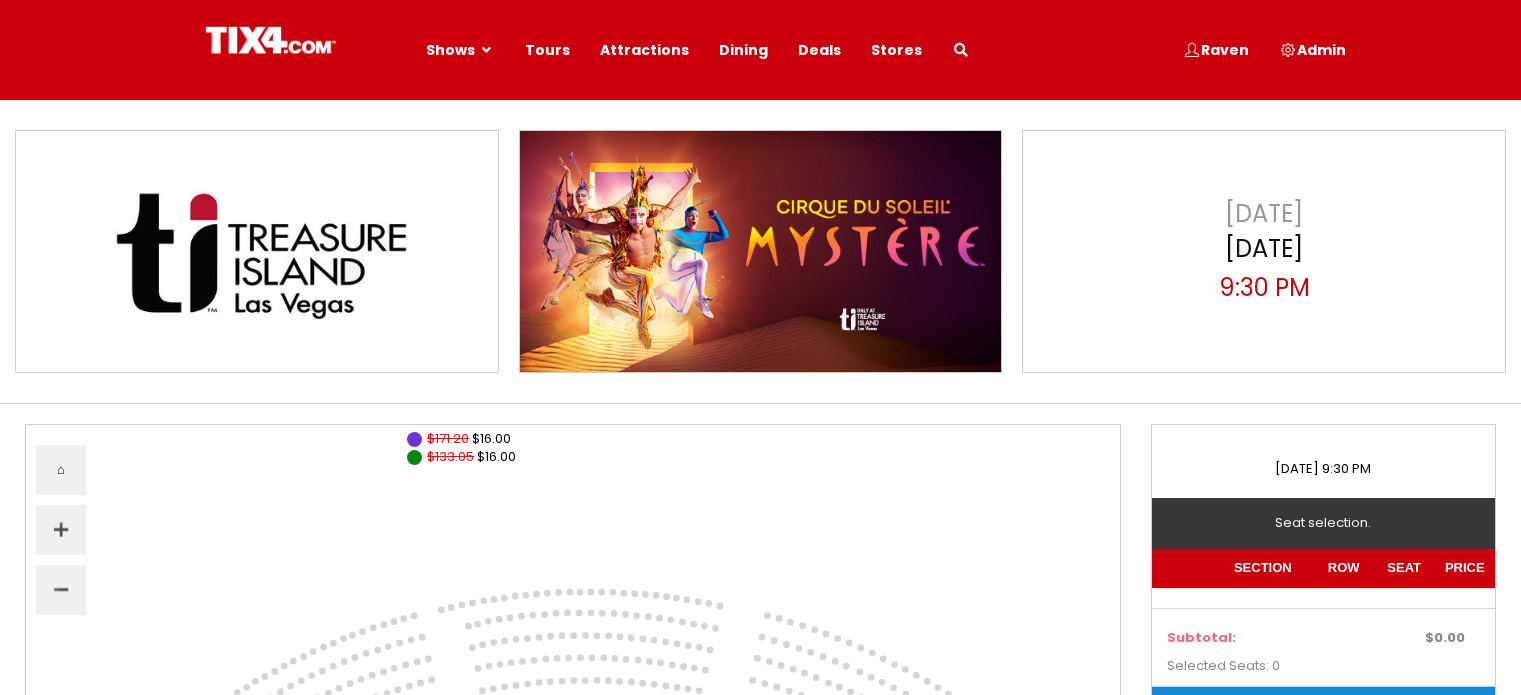 scroll, scrollTop: 0, scrollLeft: 0, axis: both 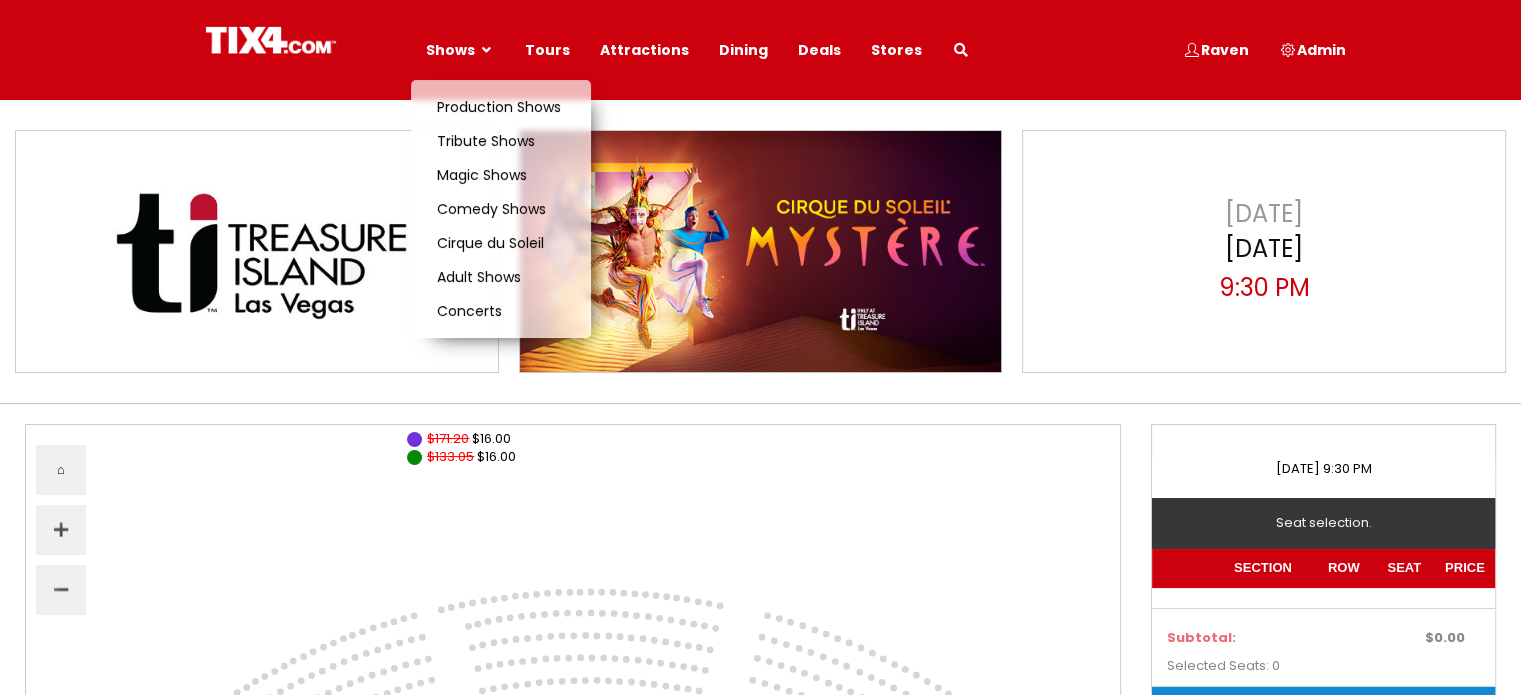 select 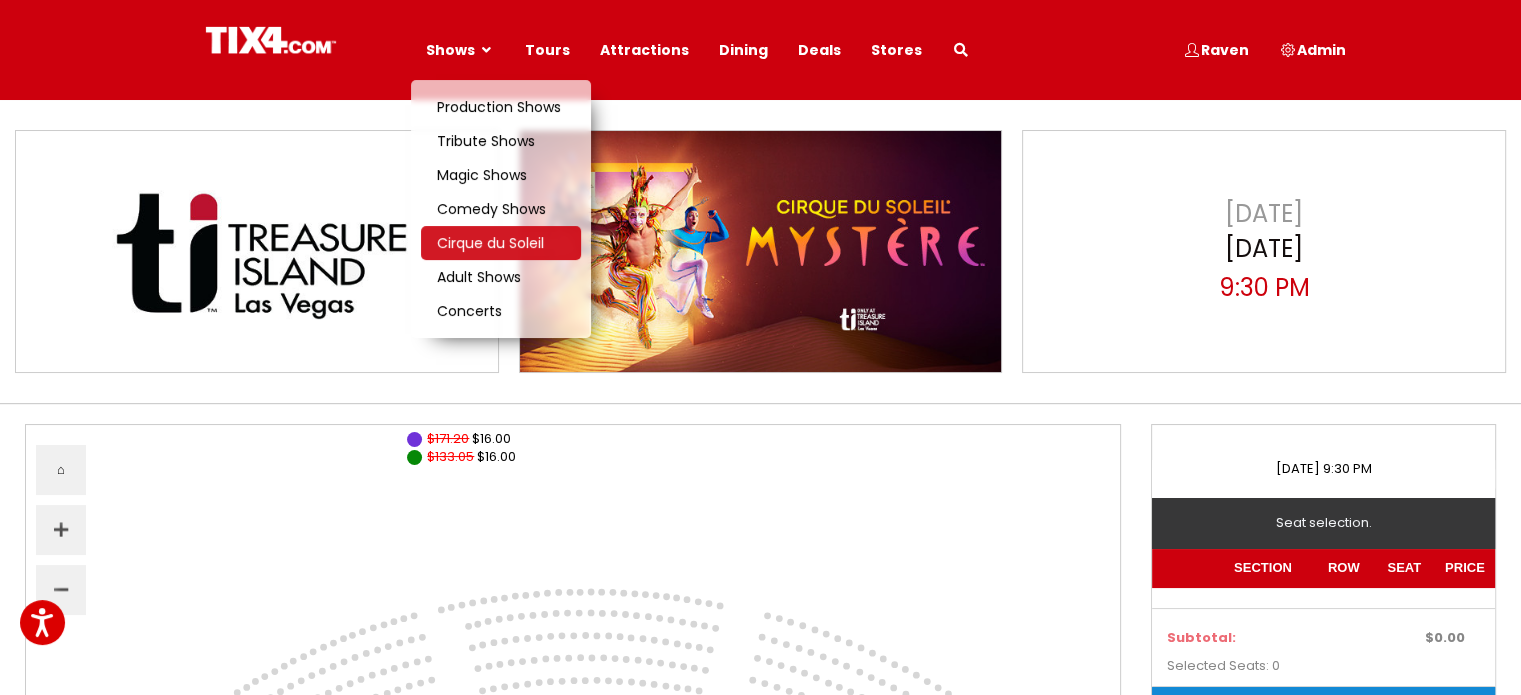 click on "Cirque du Soleil" at bounding box center (490, 243) 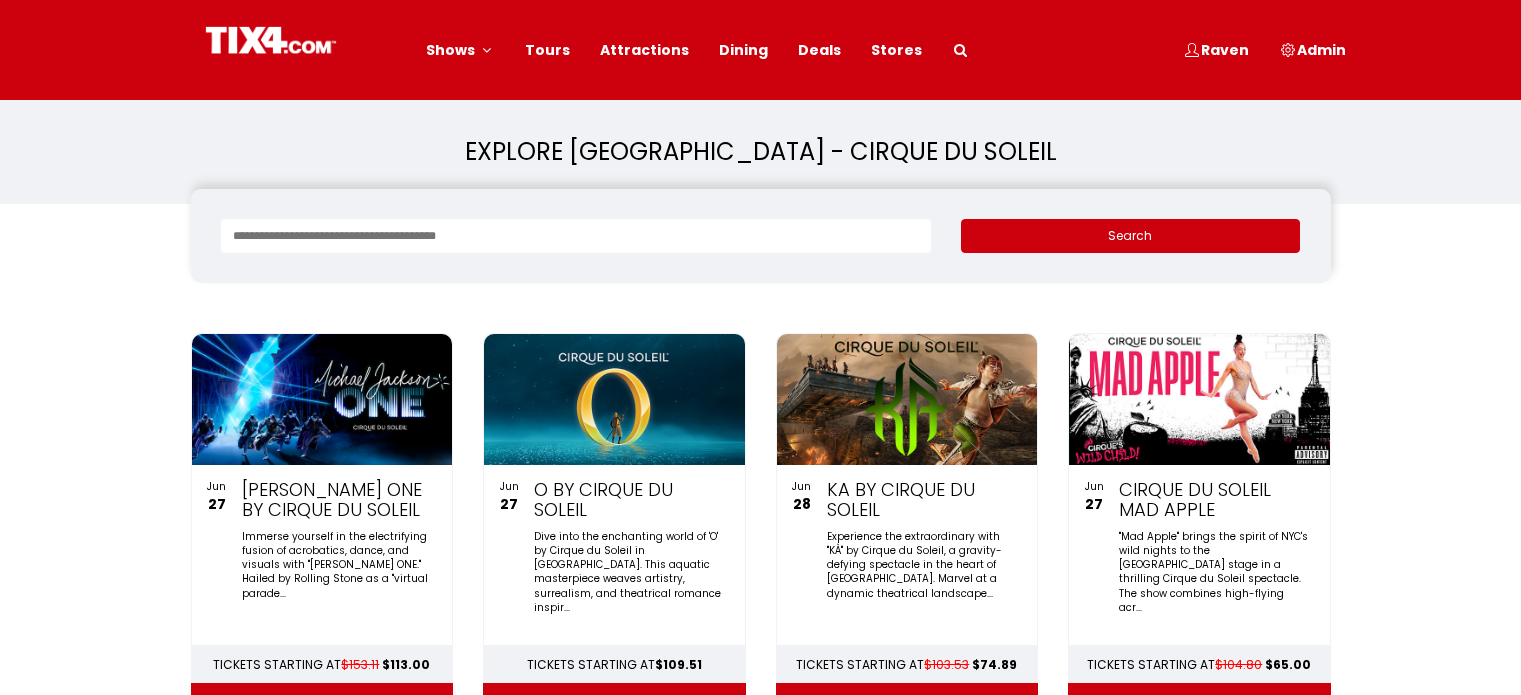 scroll, scrollTop: 0, scrollLeft: 0, axis: both 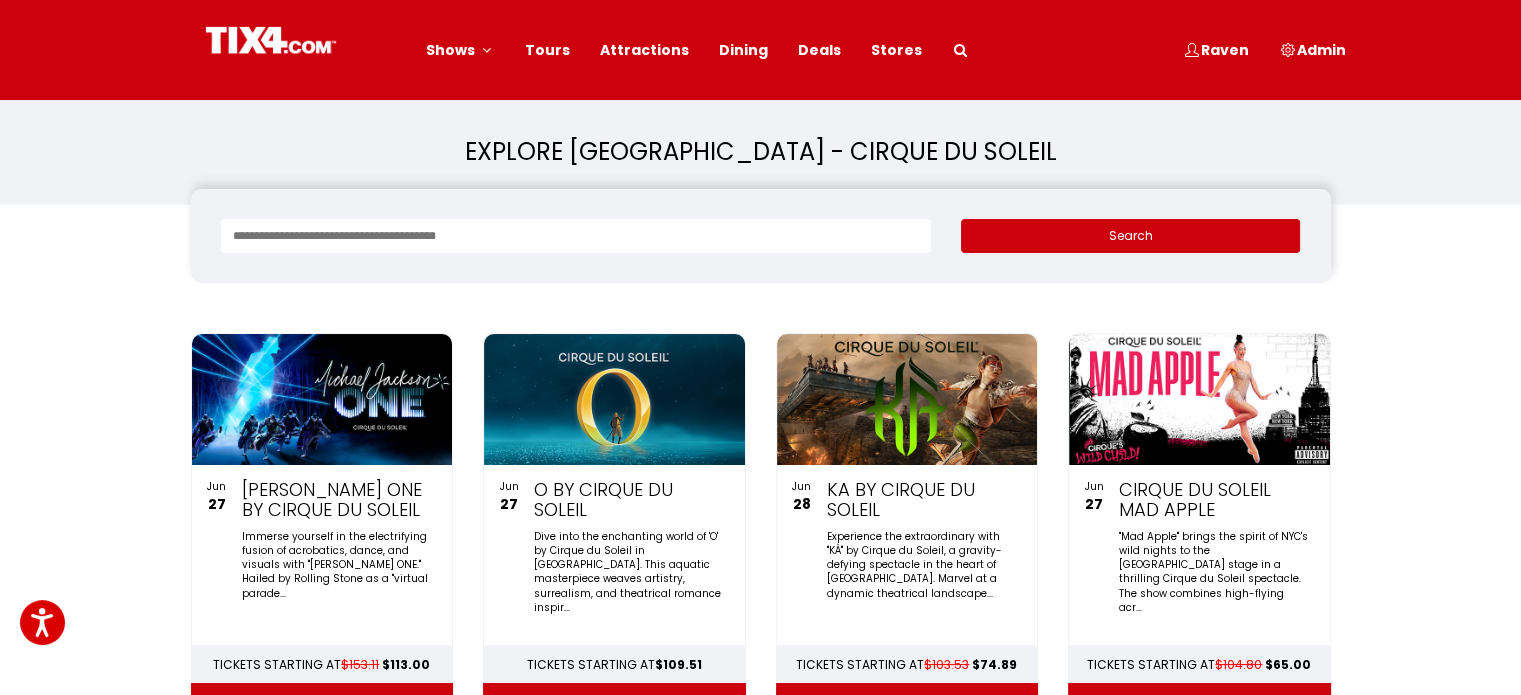 click at bounding box center [614, 399] 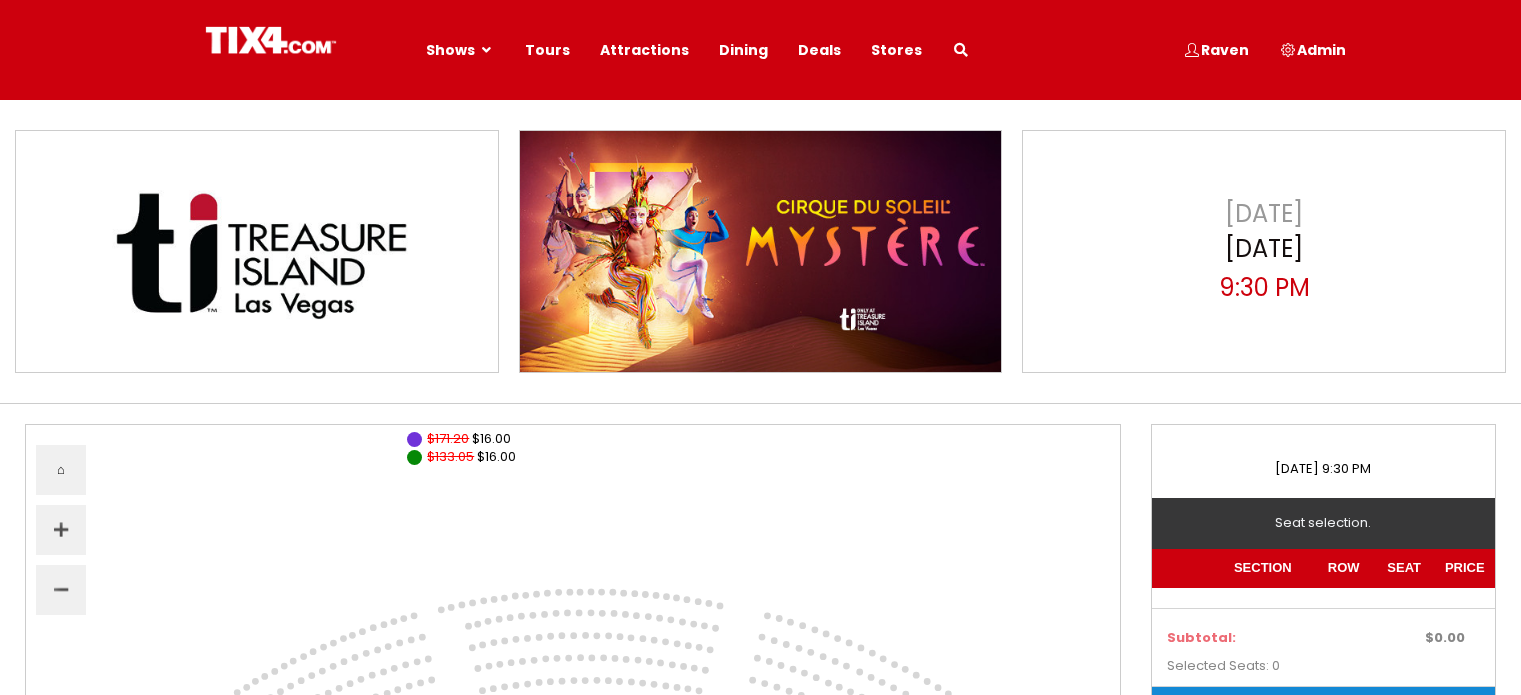 scroll, scrollTop: 0, scrollLeft: 0, axis: both 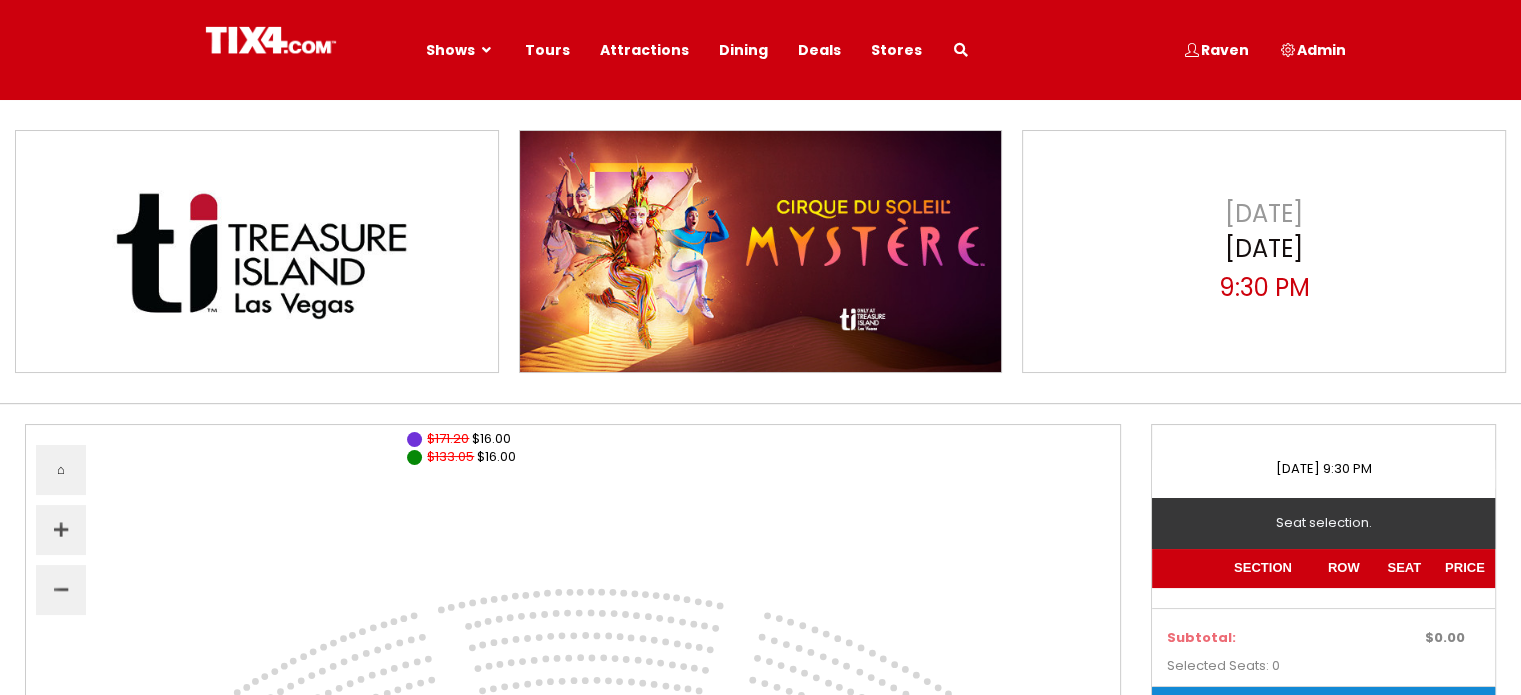 select 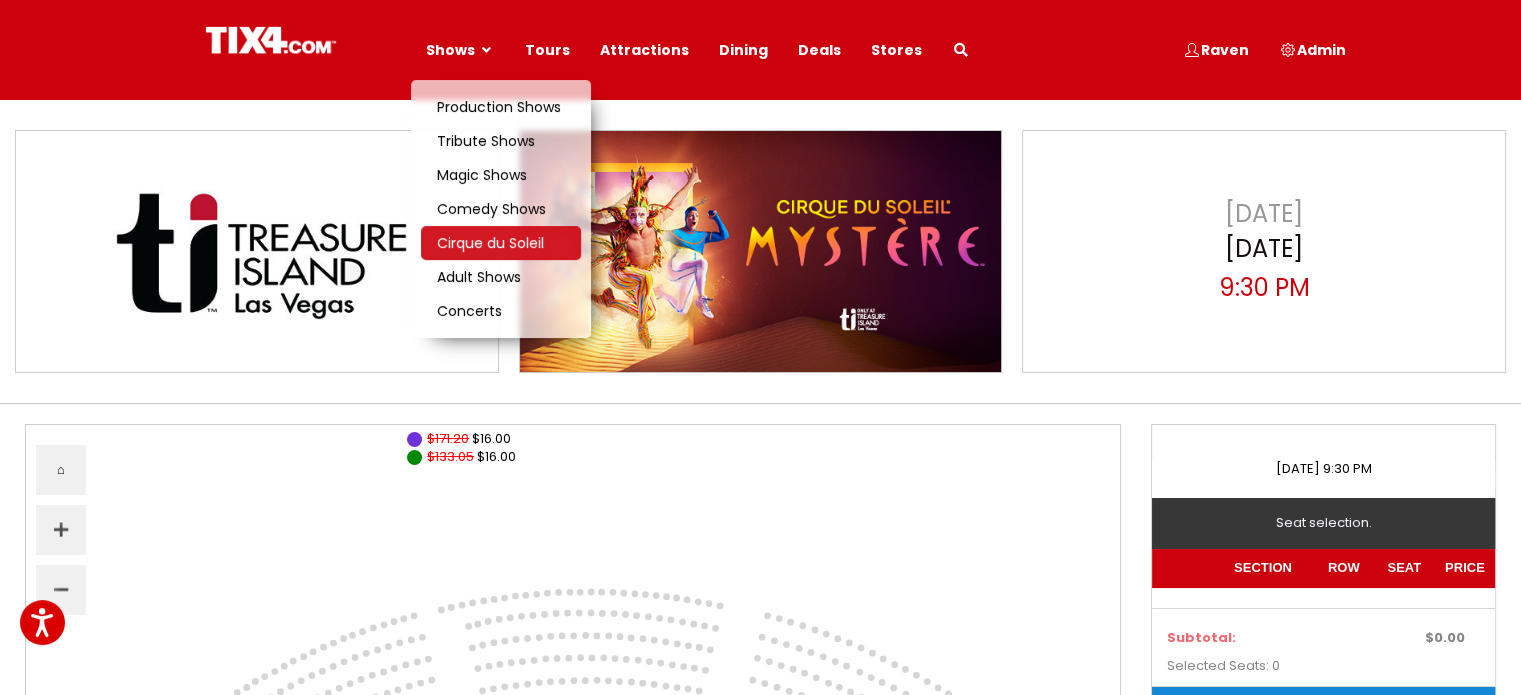 click on "Cirque du Soleil" at bounding box center [490, 243] 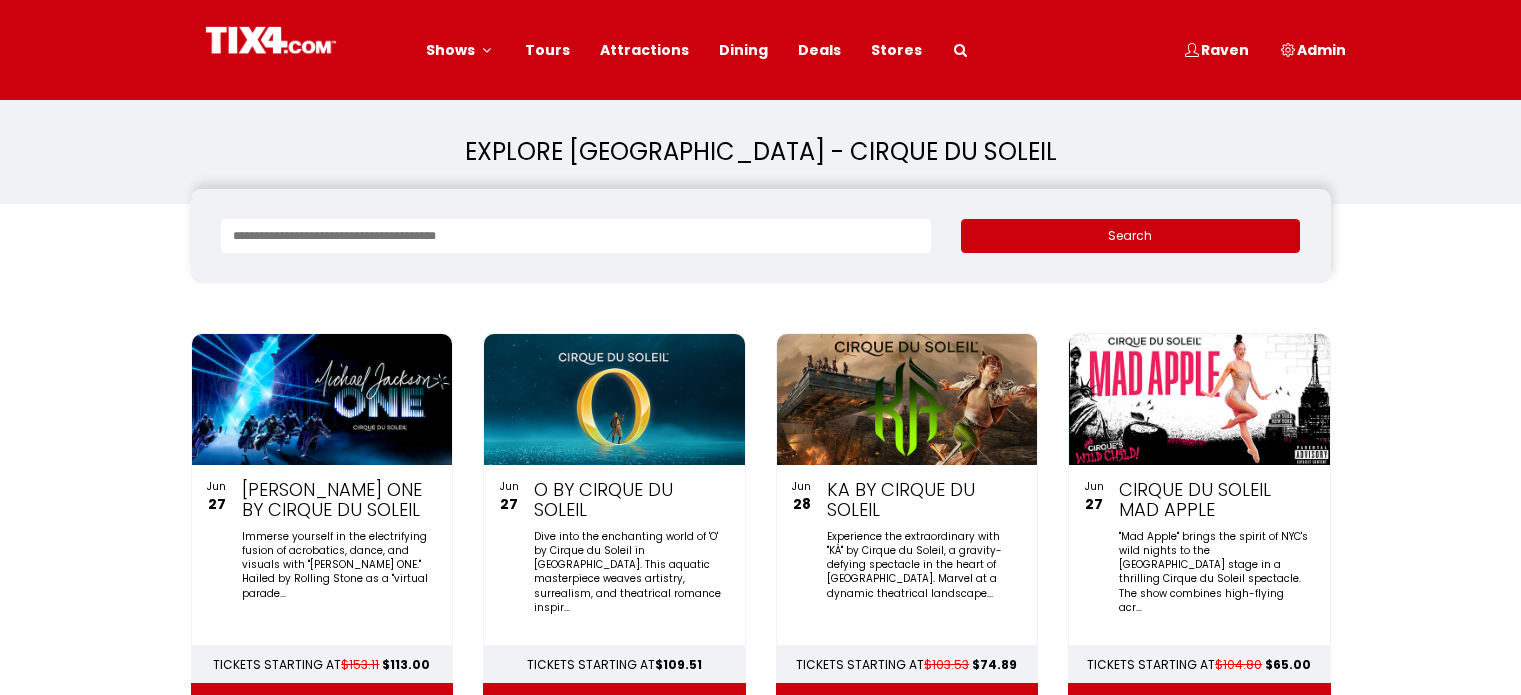 scroll, scrollTop: 0, scrollLeft: 0, axis: both 